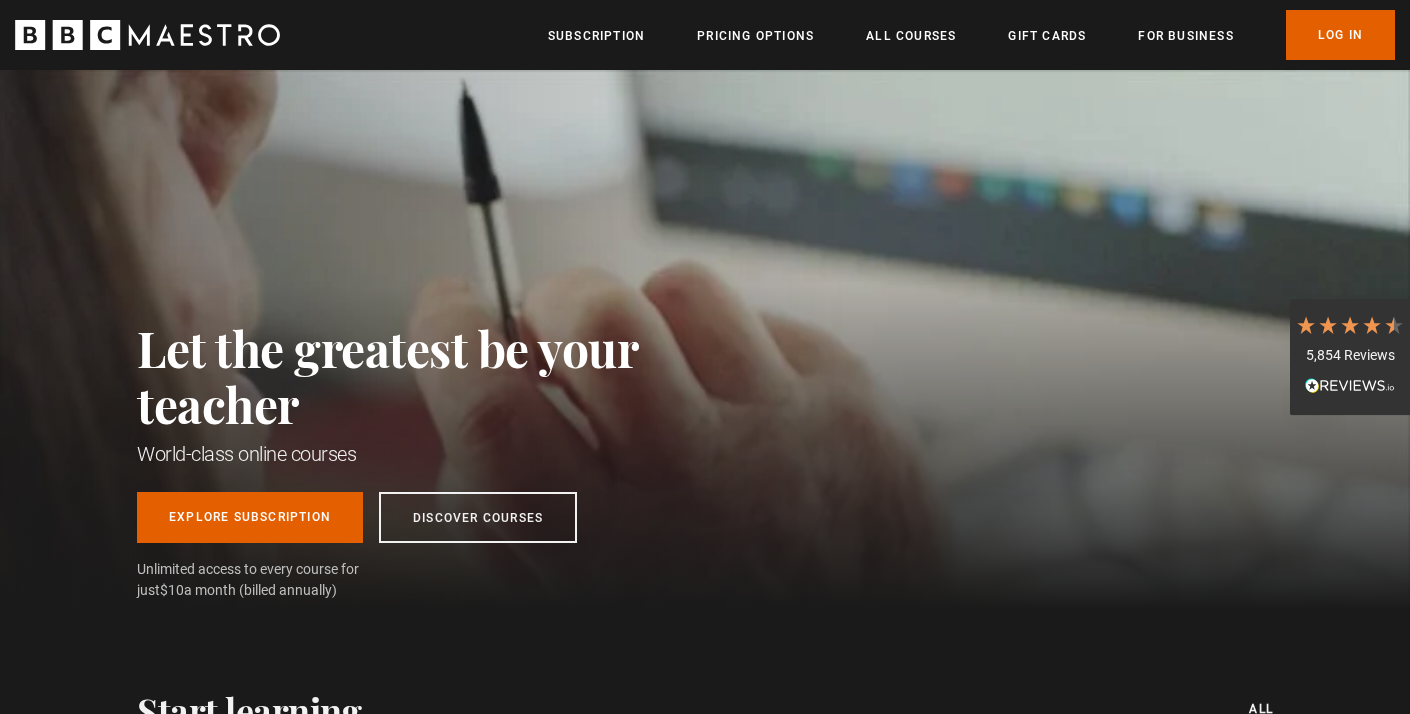 scroll, scrollTop: 0, scrollLeft: 0, axis: both 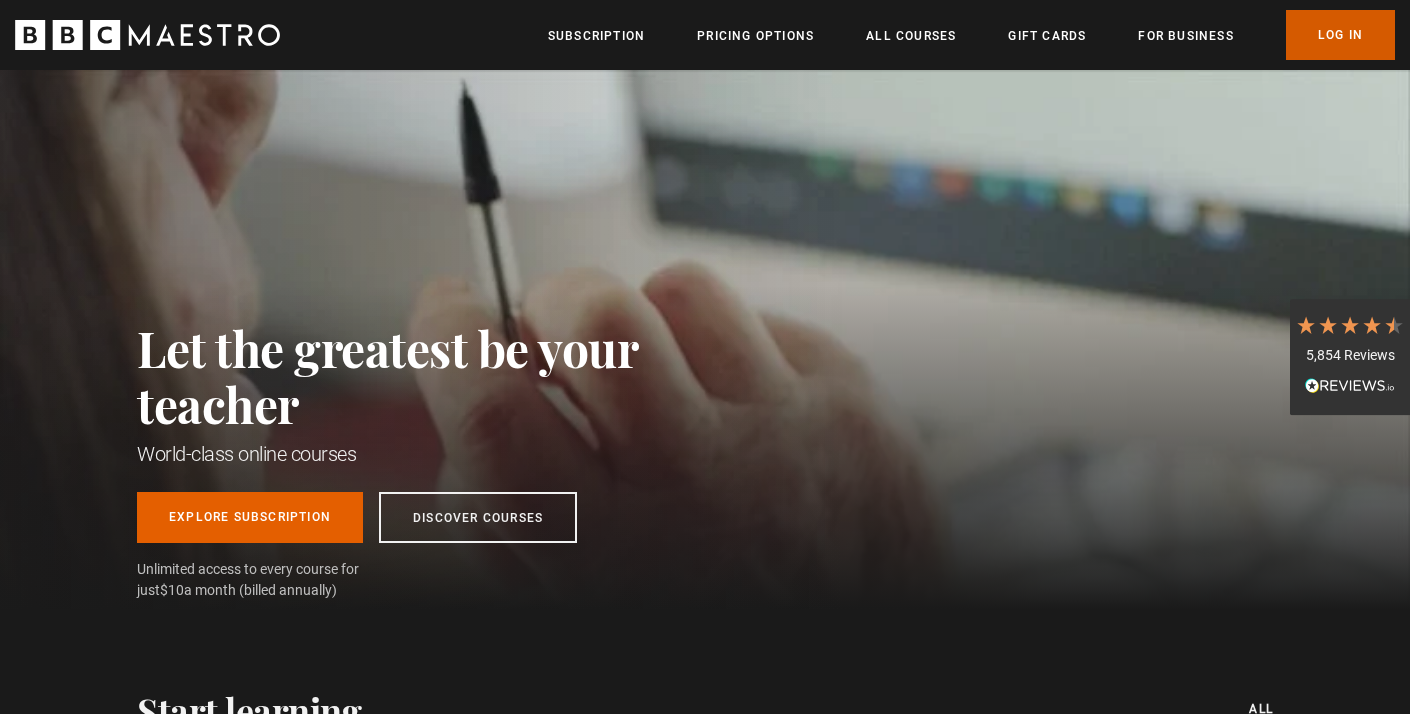 click on "Log In" at bounding box center (1340, 35) 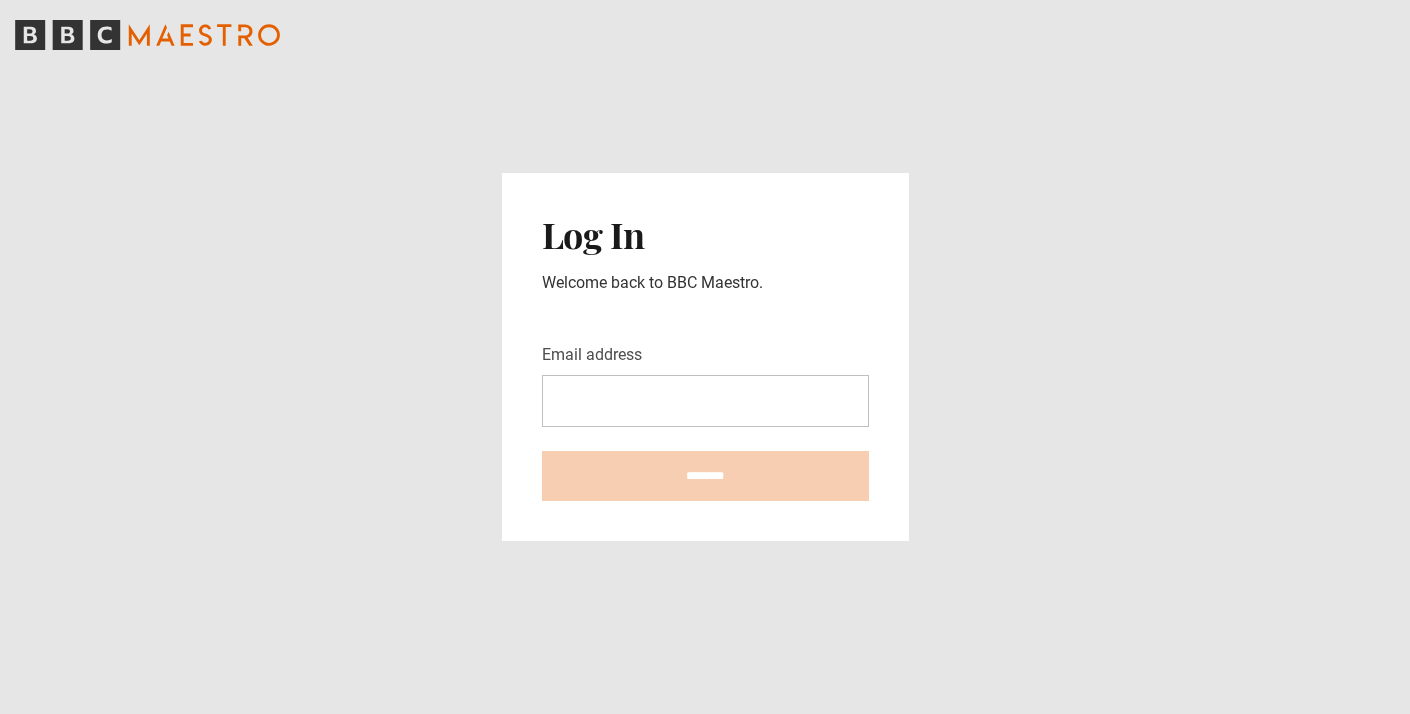 scroll, scrollTop: 0, scrollLeft: 0, axis: both 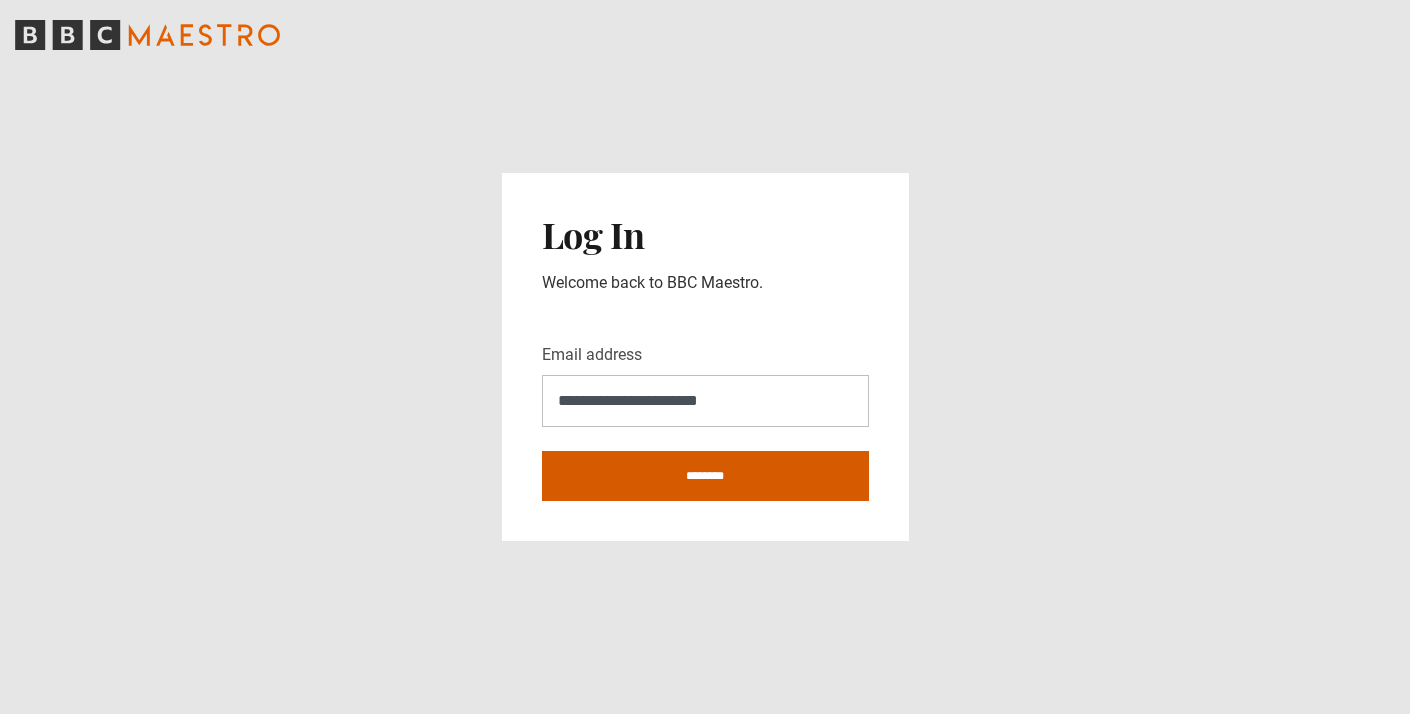 click on "********" at bounding box center (705, 476) 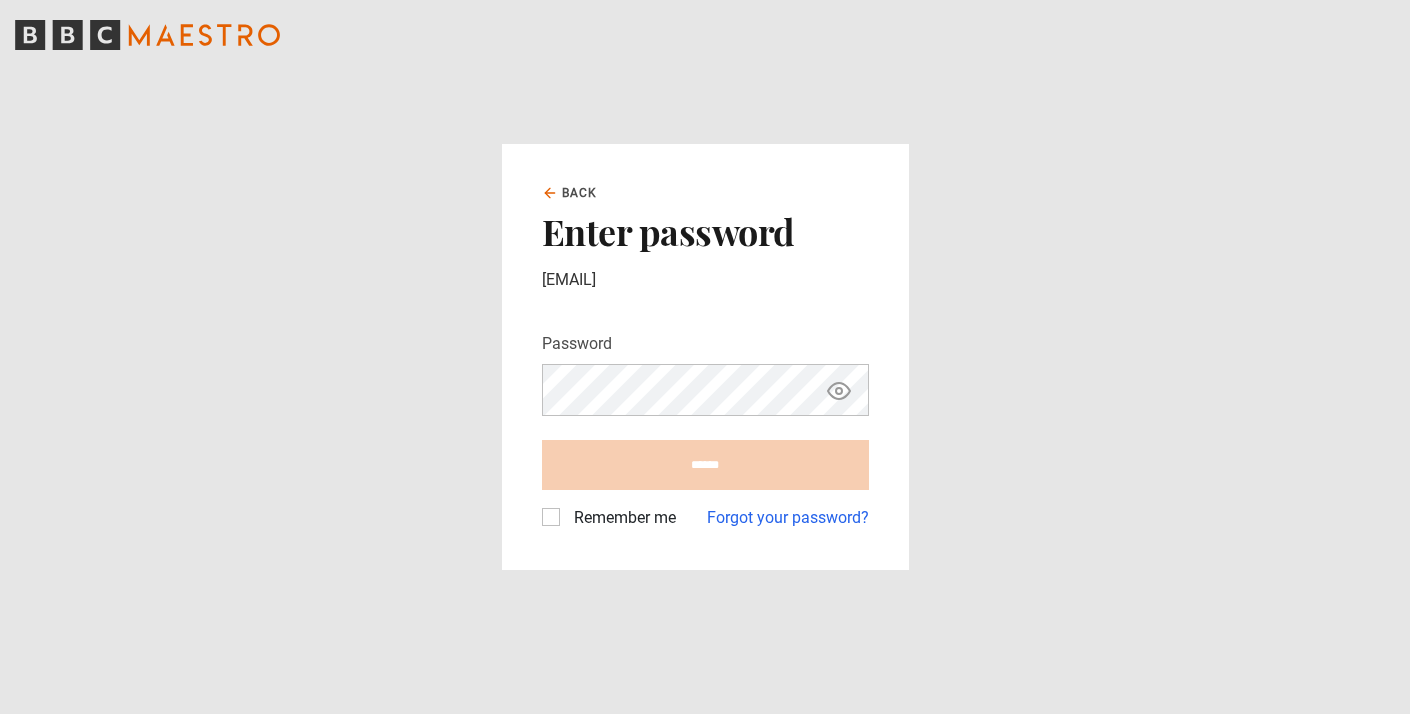 scroll, scrollTop: 0, scrollLeft: 0, axis: both 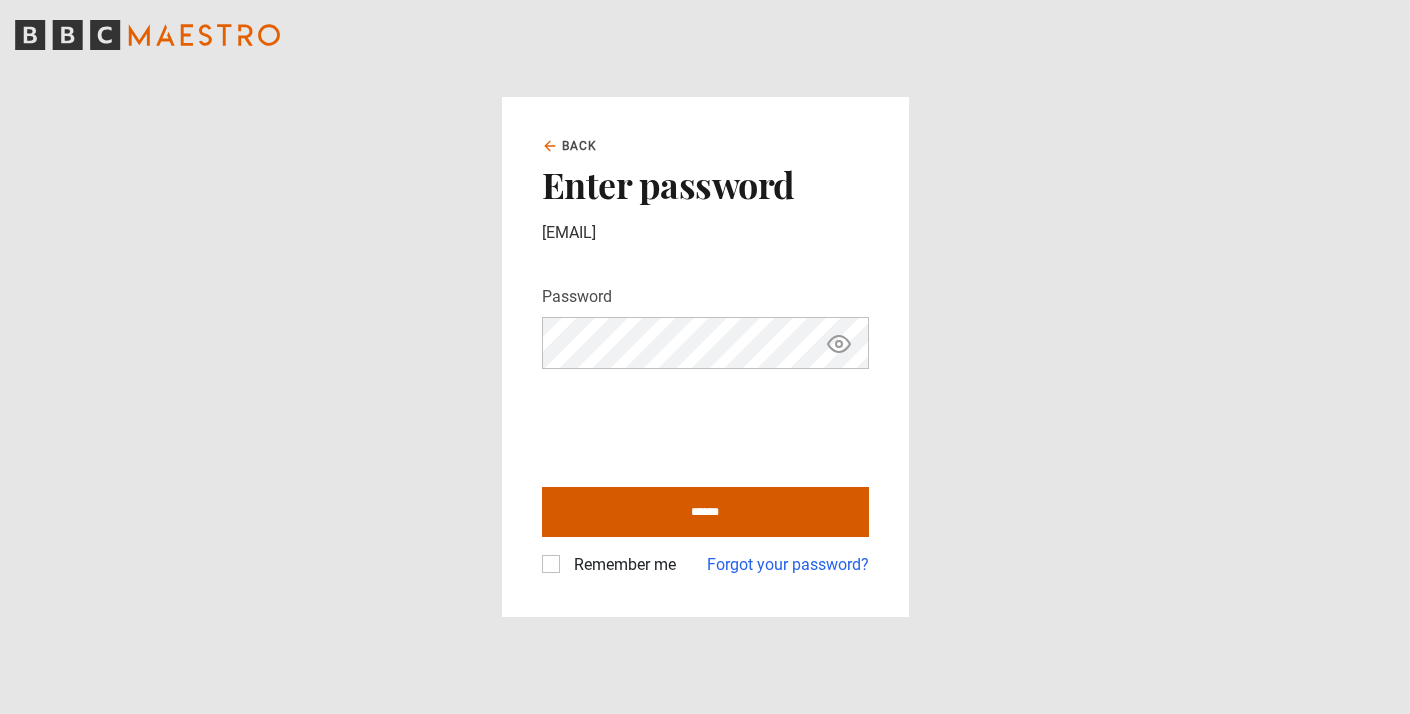 click on "******" at bounding box center (705, 512) 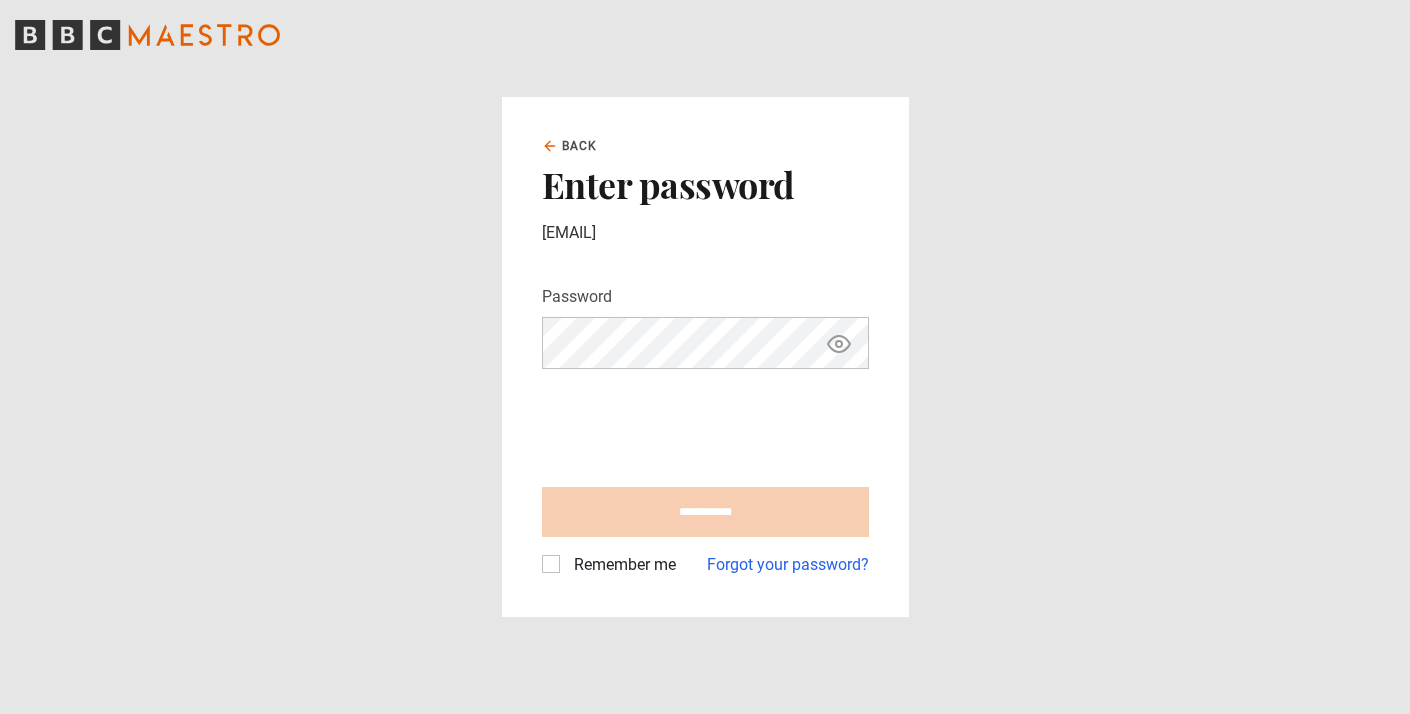 type on "**********" 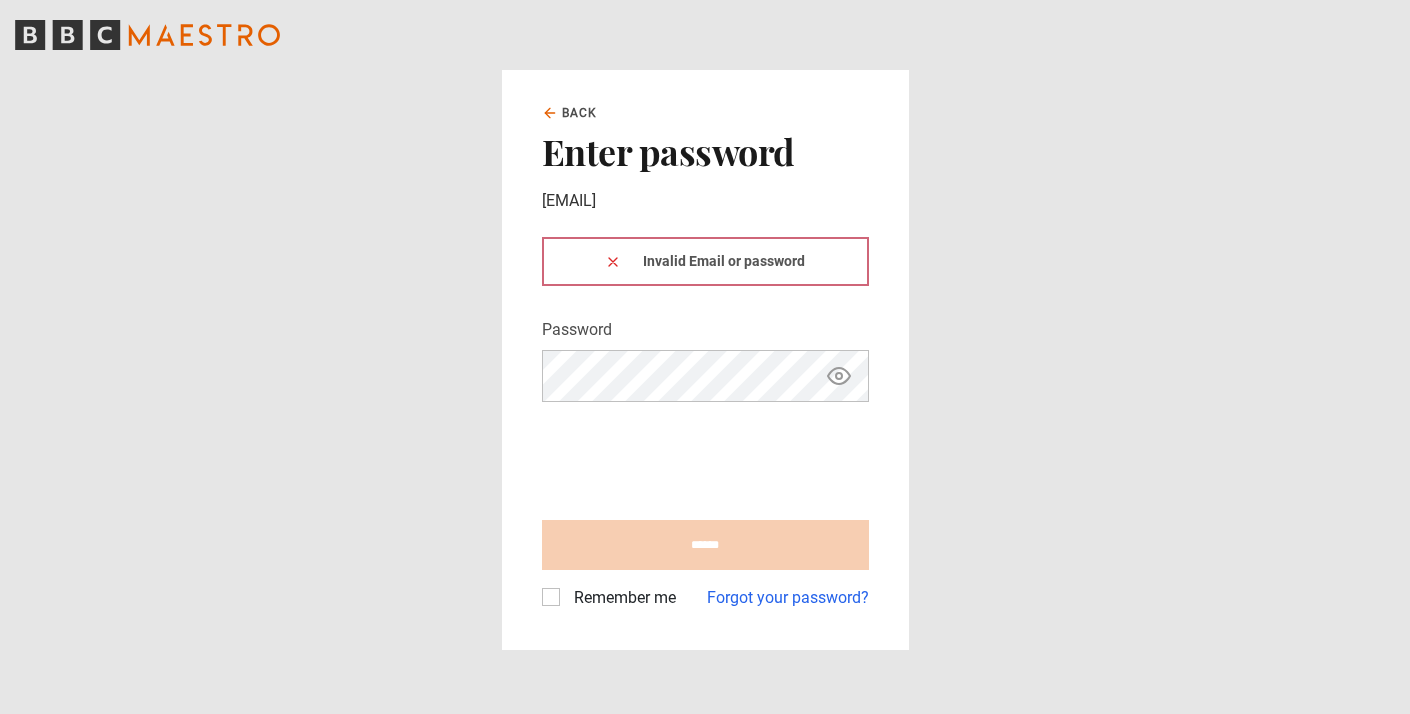 scroll, scrollTop: 0, scrollLeft: 0, axis: both 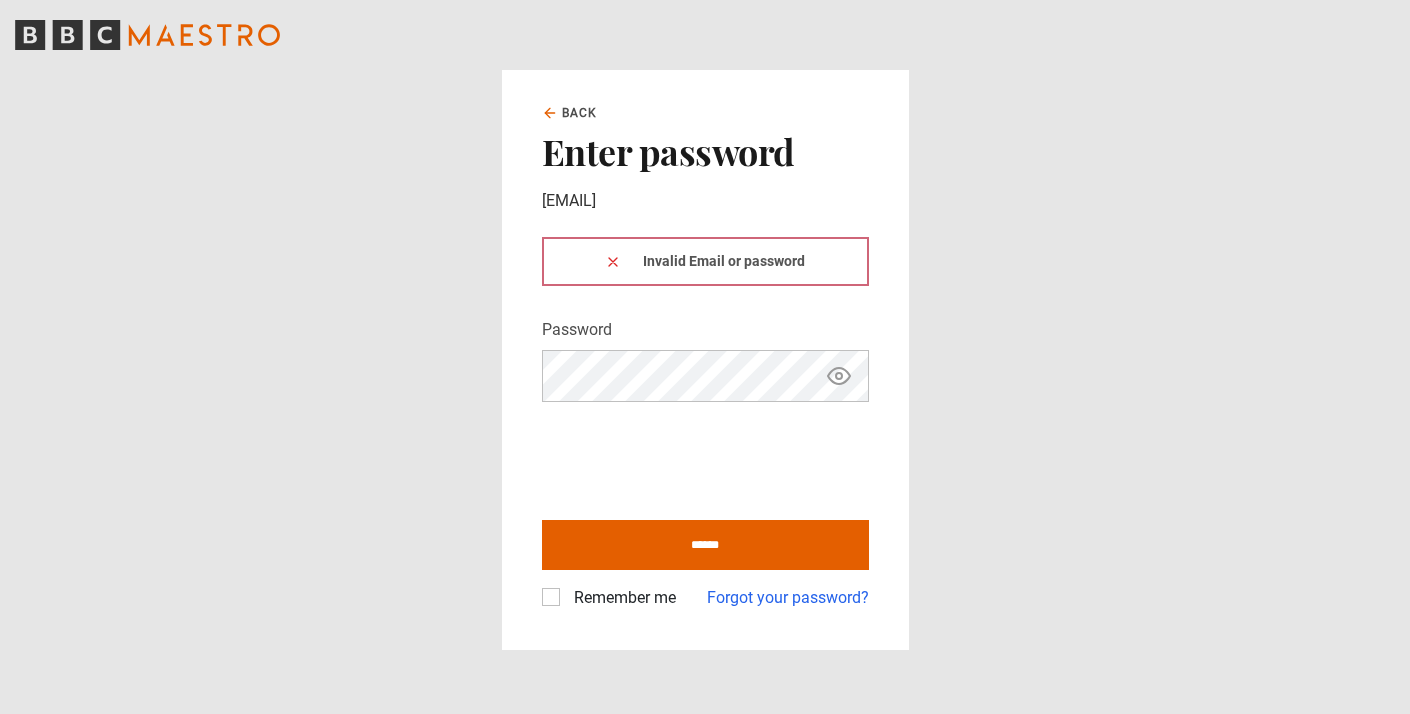 click at bounding box center (613, 261) 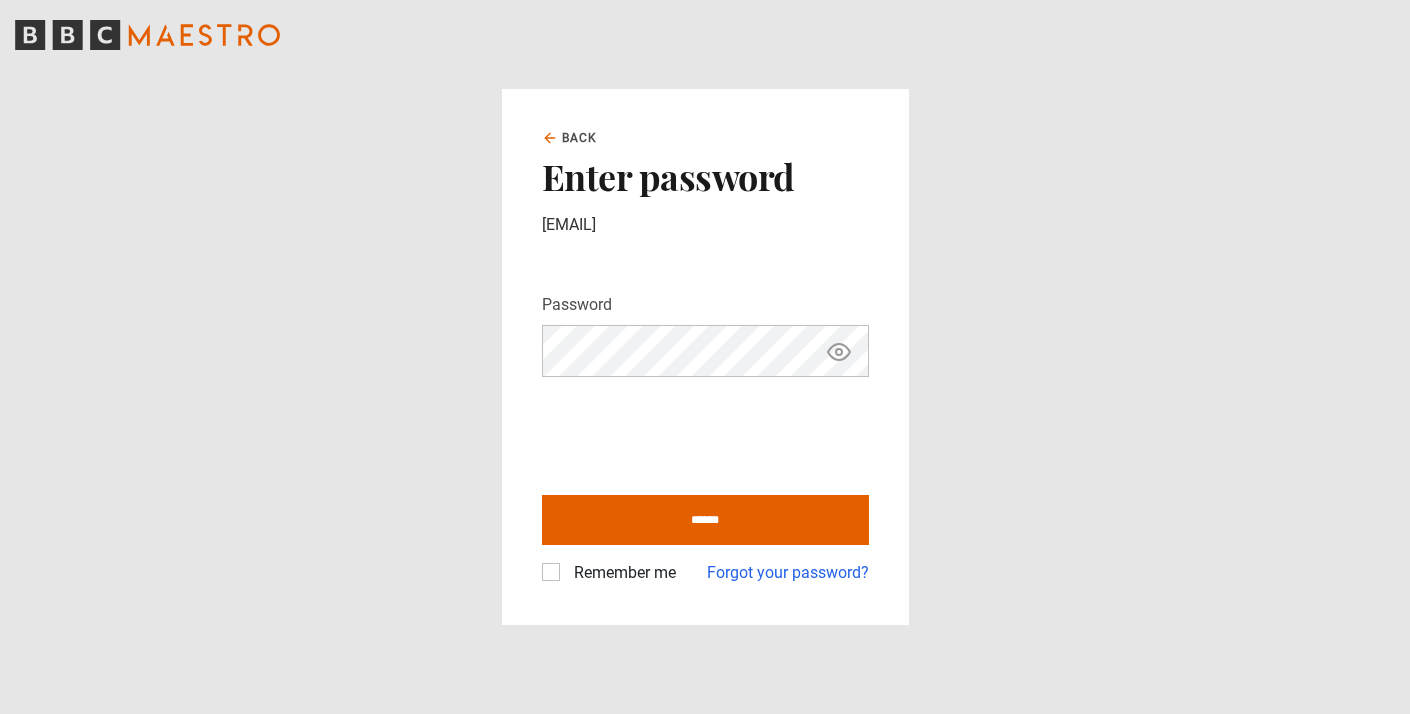 click 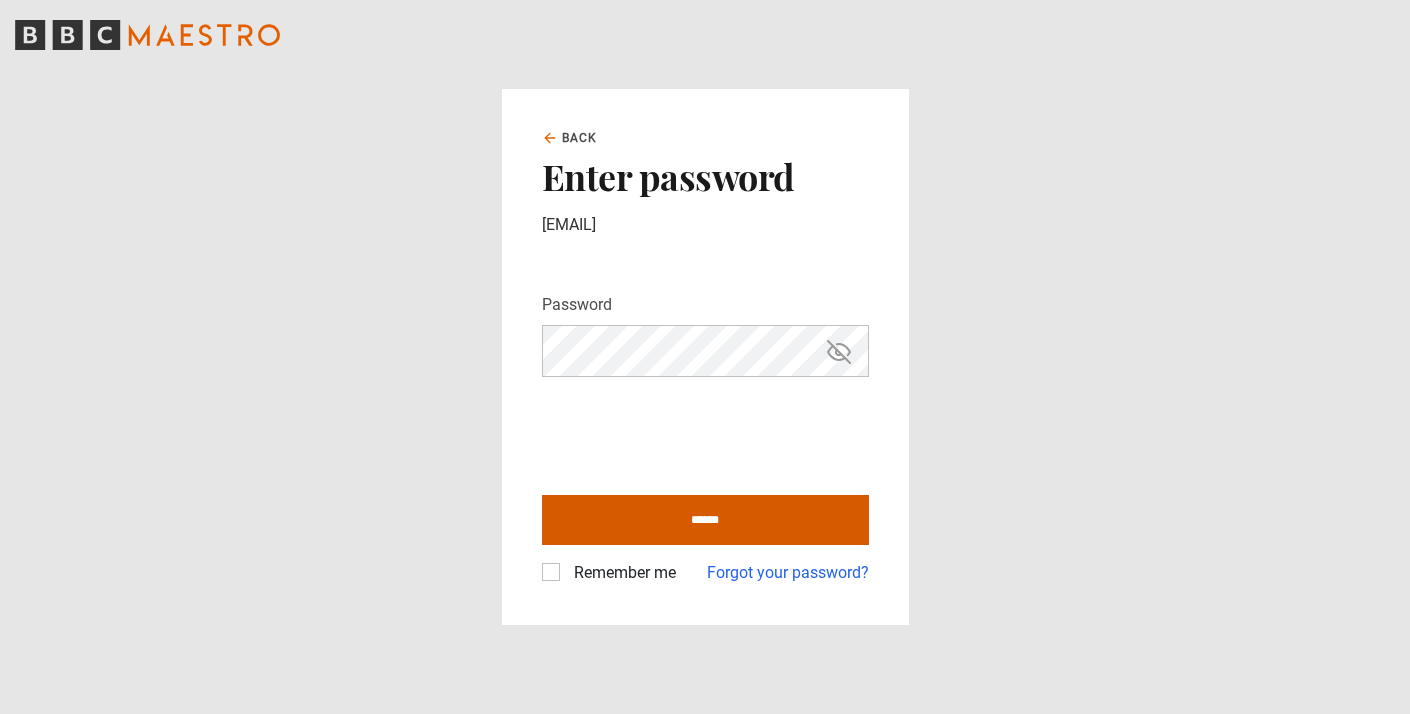 click on "******" at bounding box center (705, 520) 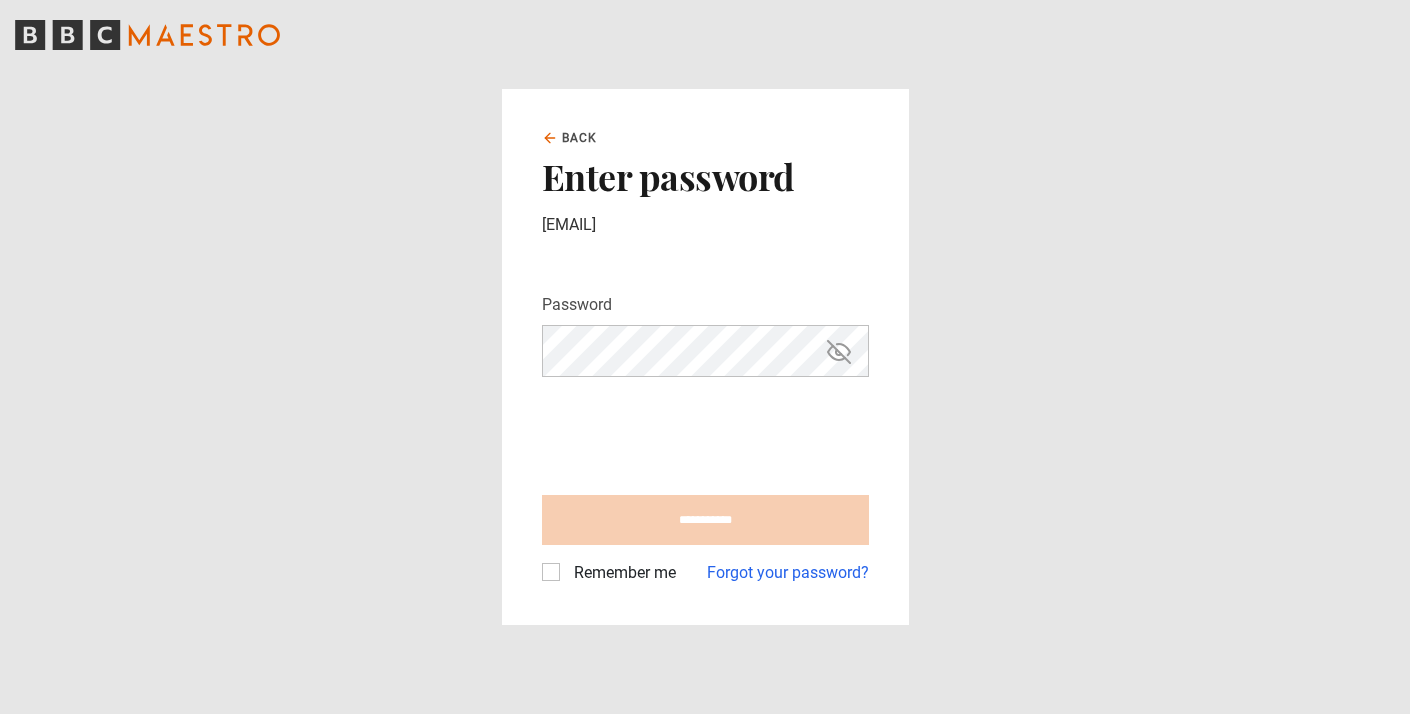 type on "**********" 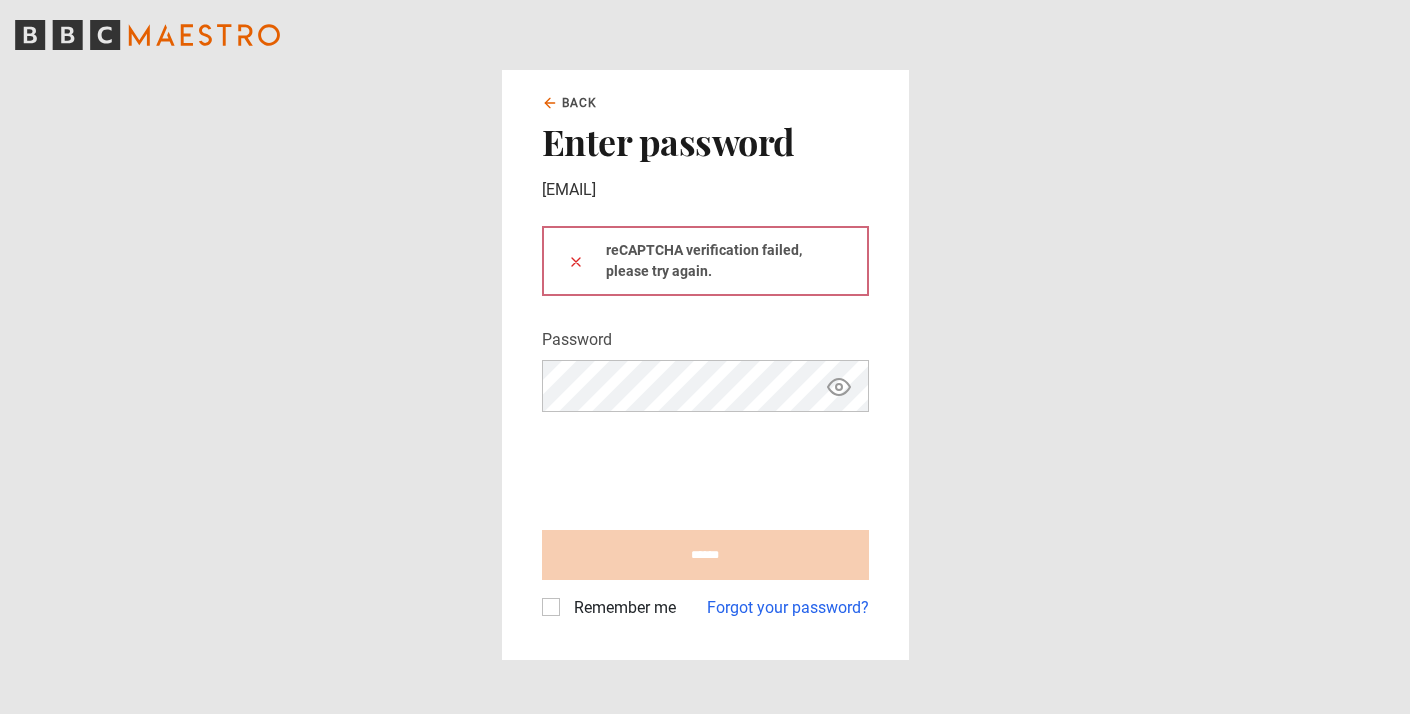 scroll, scrollTop: 0, scrollLeft: 0, axis: both 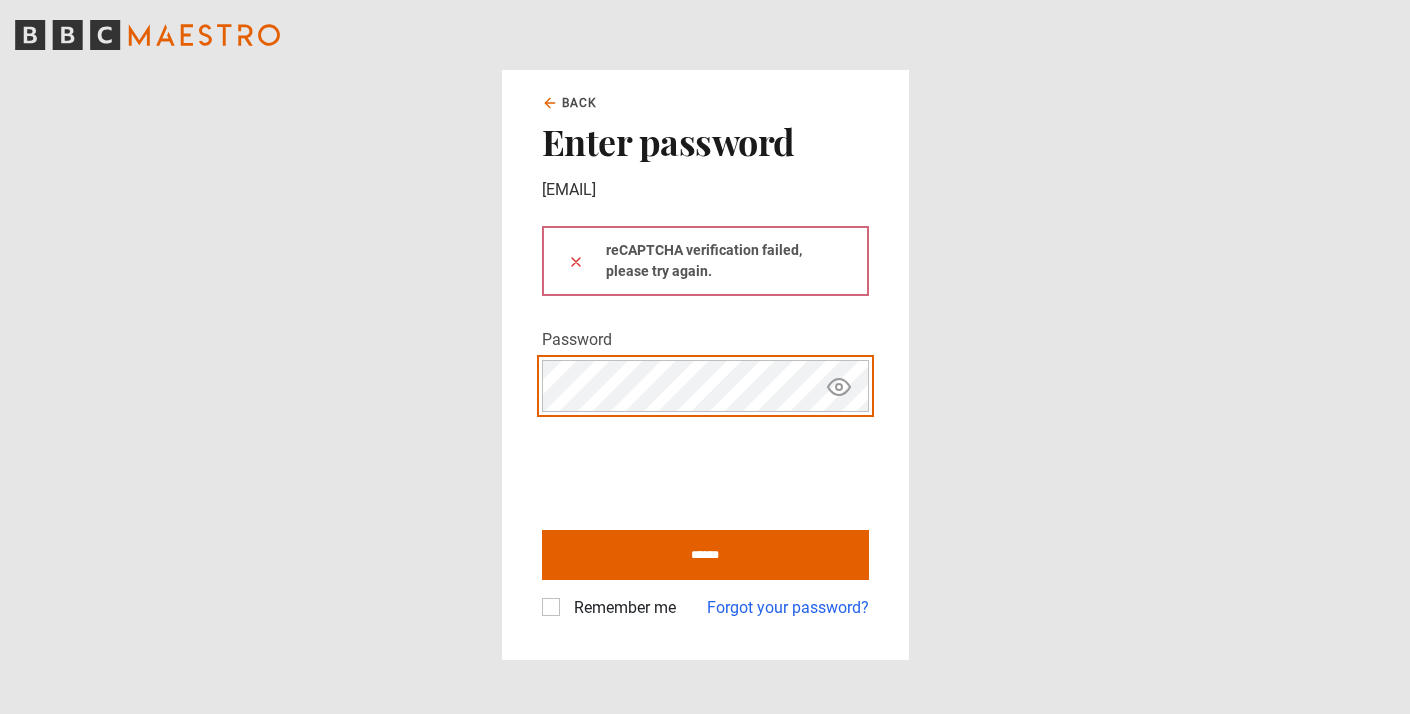 click at bounding box center [576, 261] 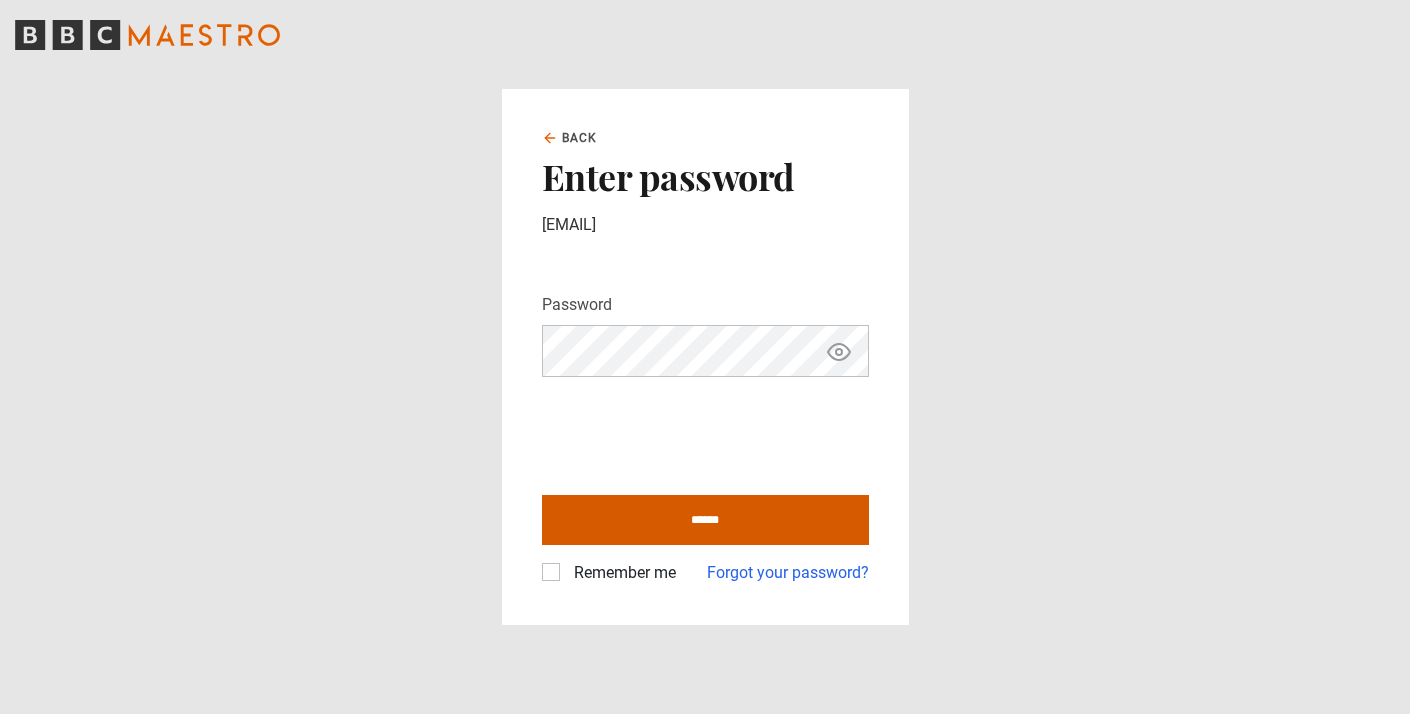 click on "******" at bounding box center [705, 520] 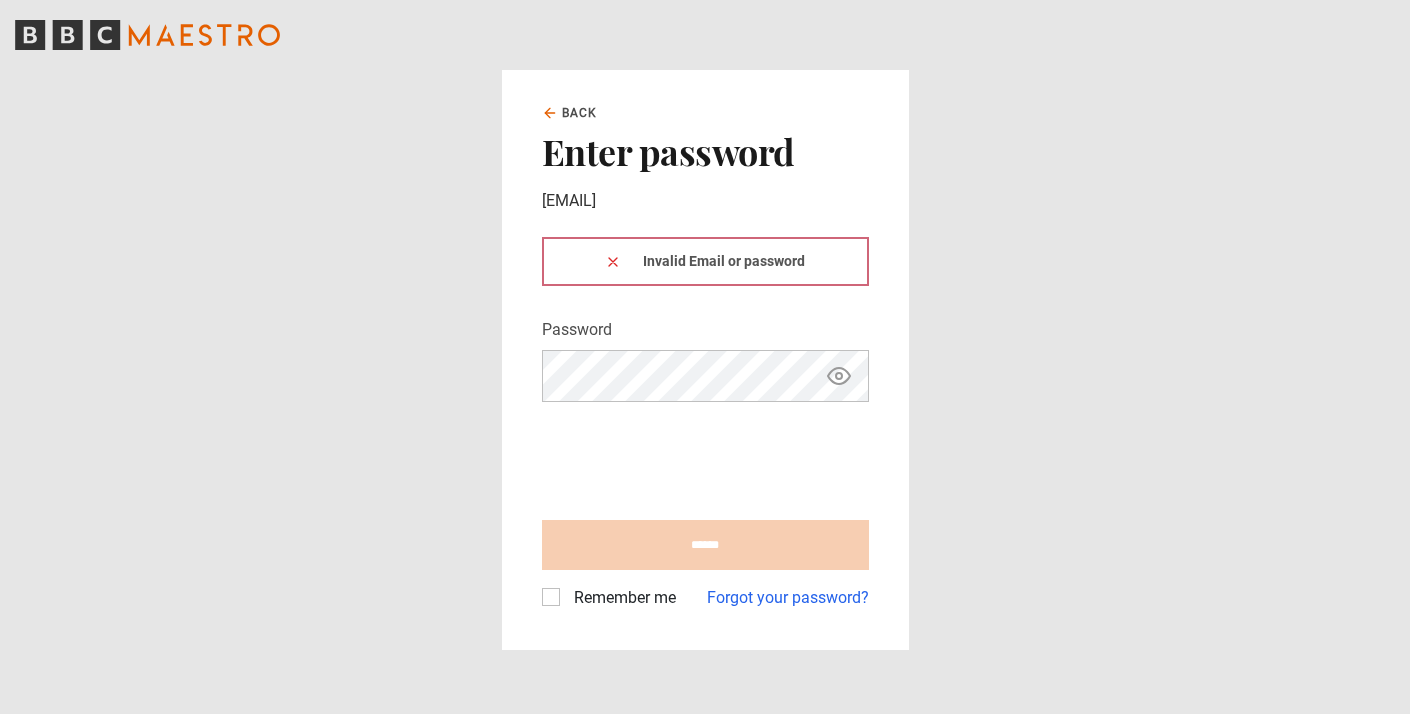 scroll, scrollTop: 0, scrollLeft: 0, axis: both 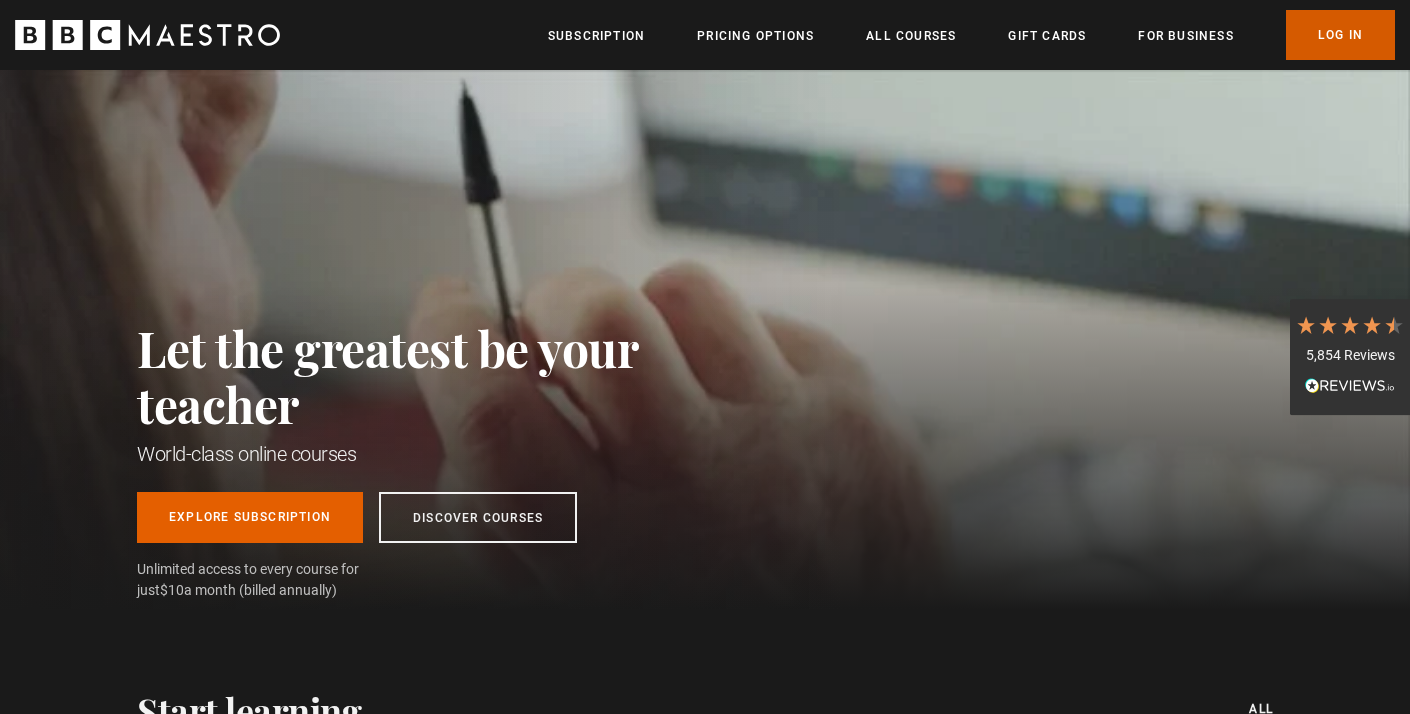 click on "Log In" at bounding box center [1340, 35] 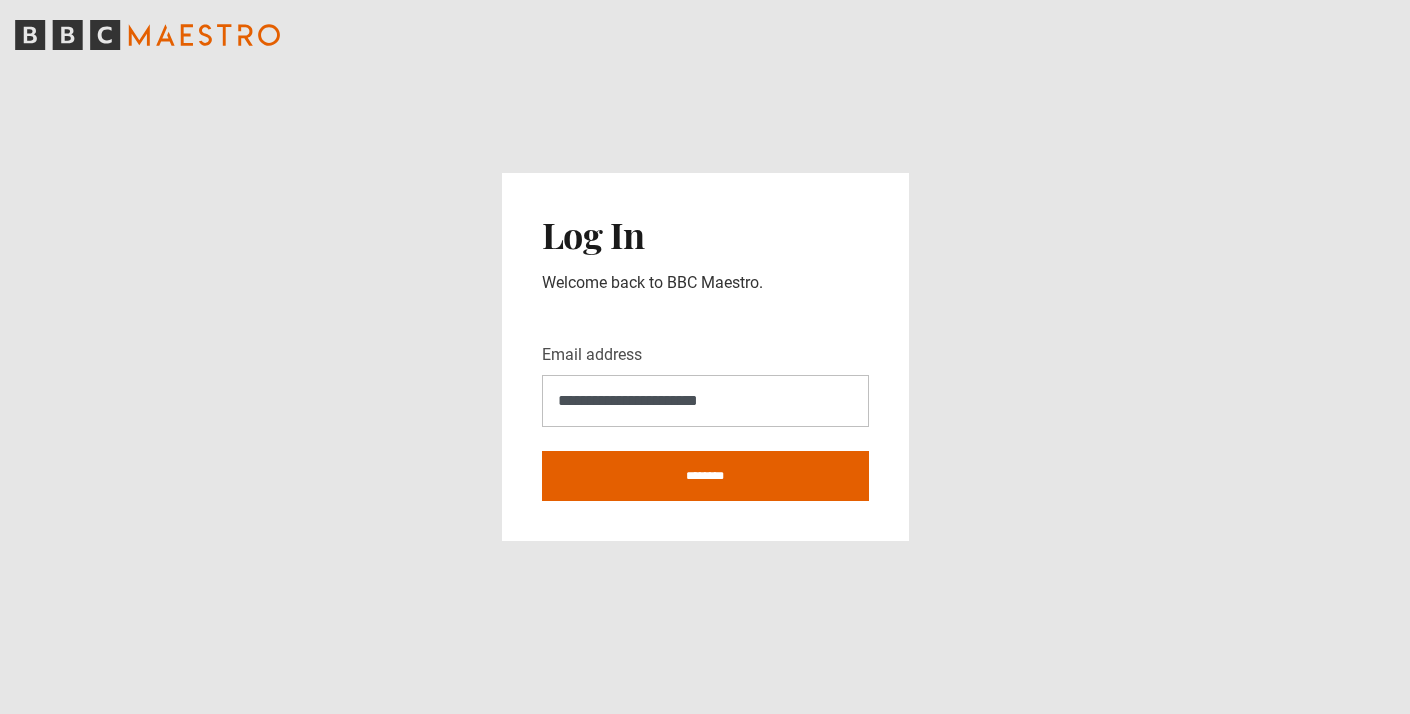 scroll, scrollTop: 0, scrollLeft: 0, axis: both 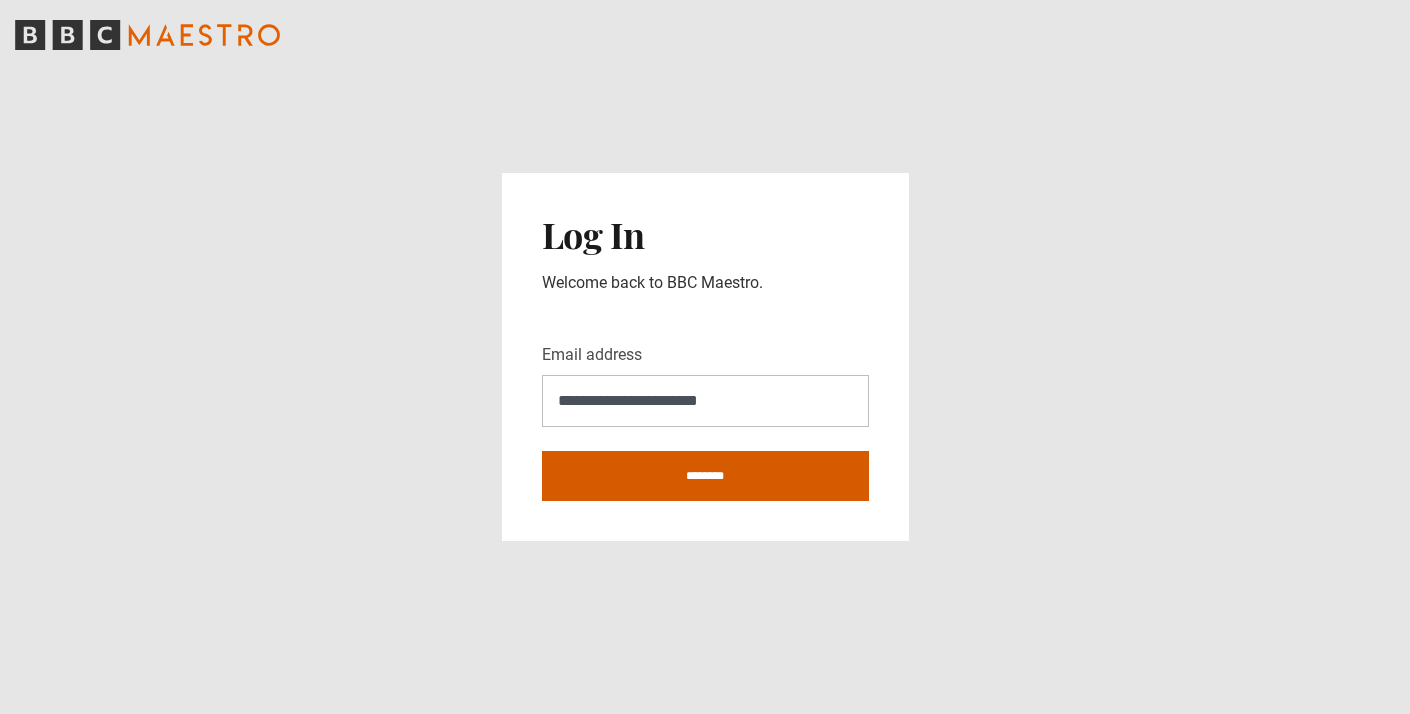 click on "********" at bounding box center (705, 476) 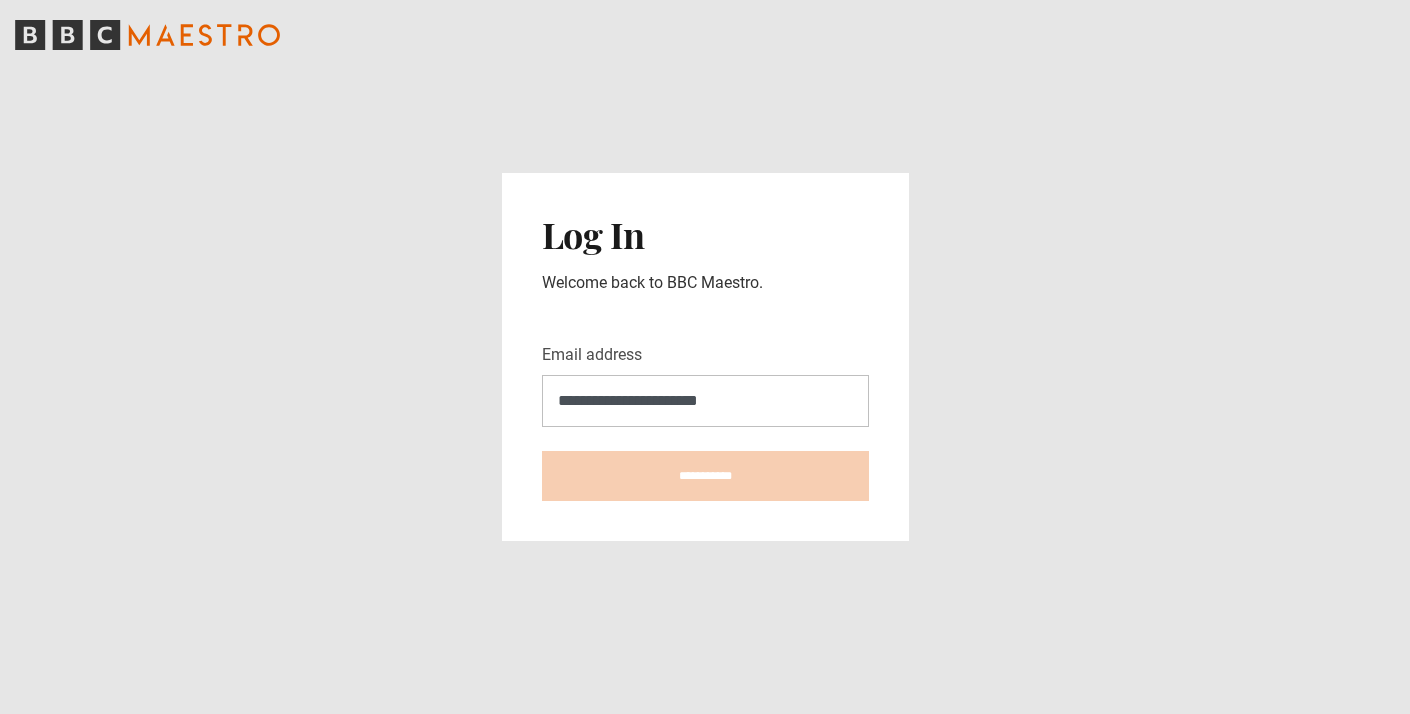type on "**********" 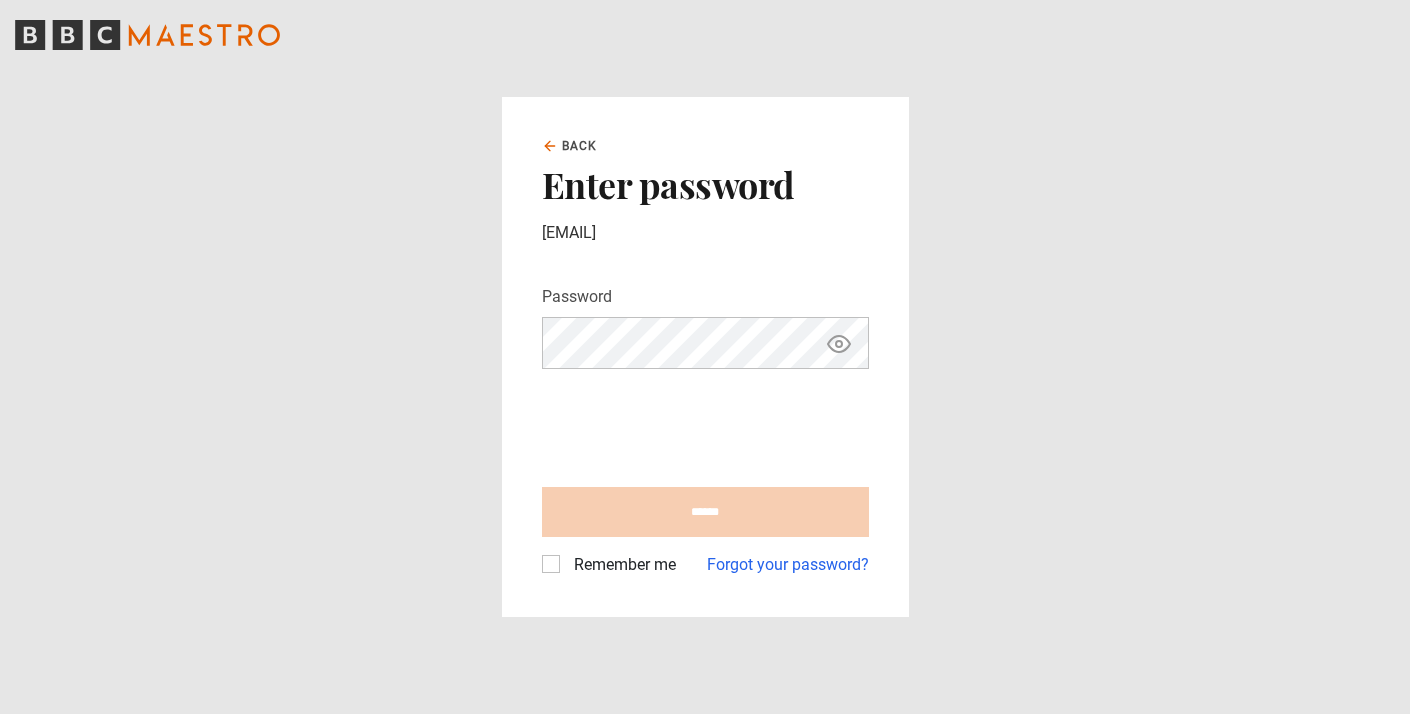 scroll, scrollTop: 0, scrollLeft: 0, axis: both 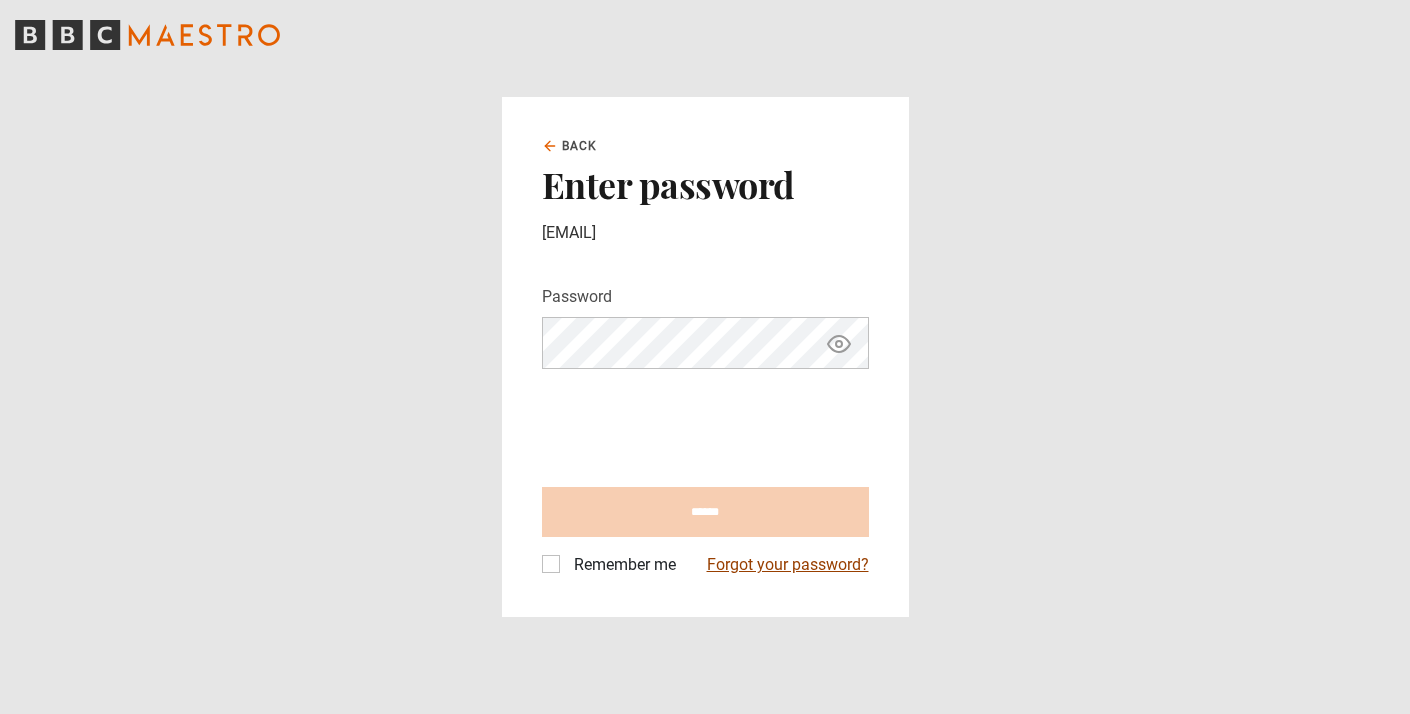 click on "Forgot your password?" at bounding box center (788, 565) 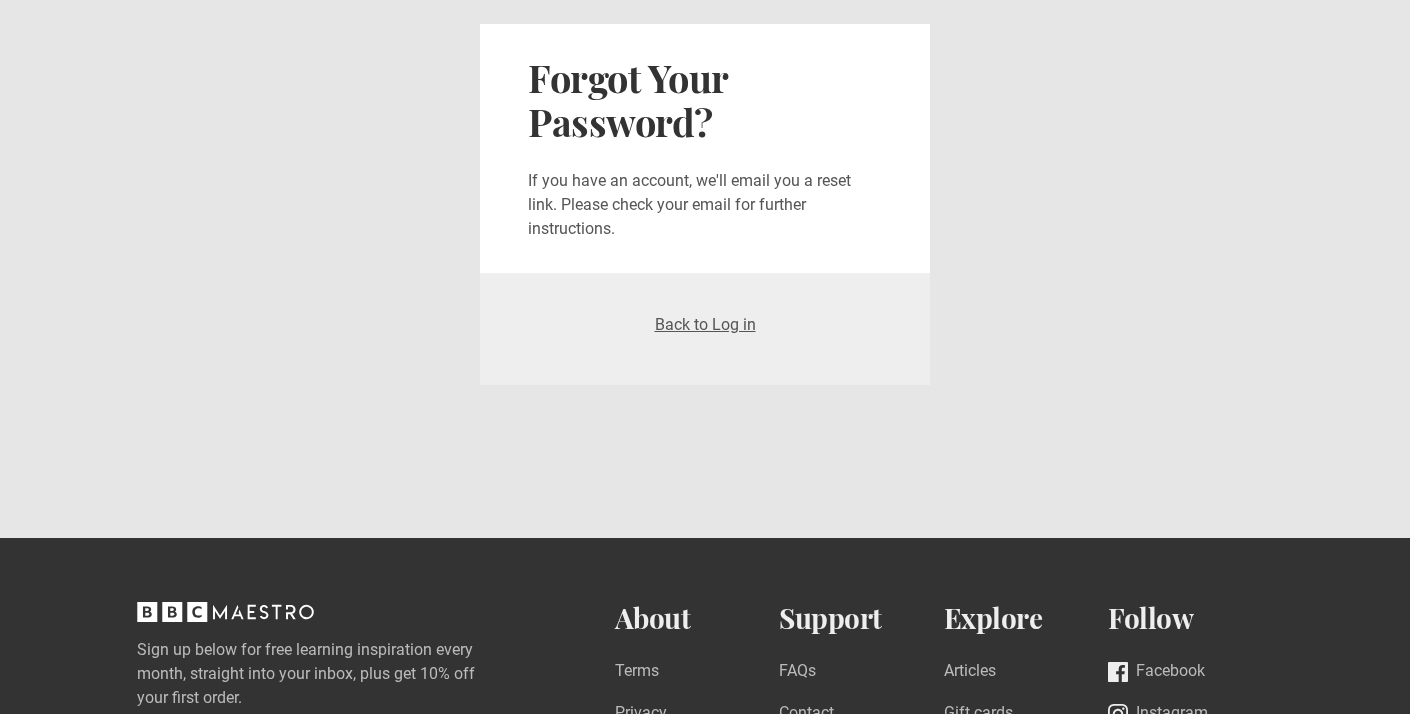 scroll, scrollTop: 0, scrollLeft: 0, axis: both 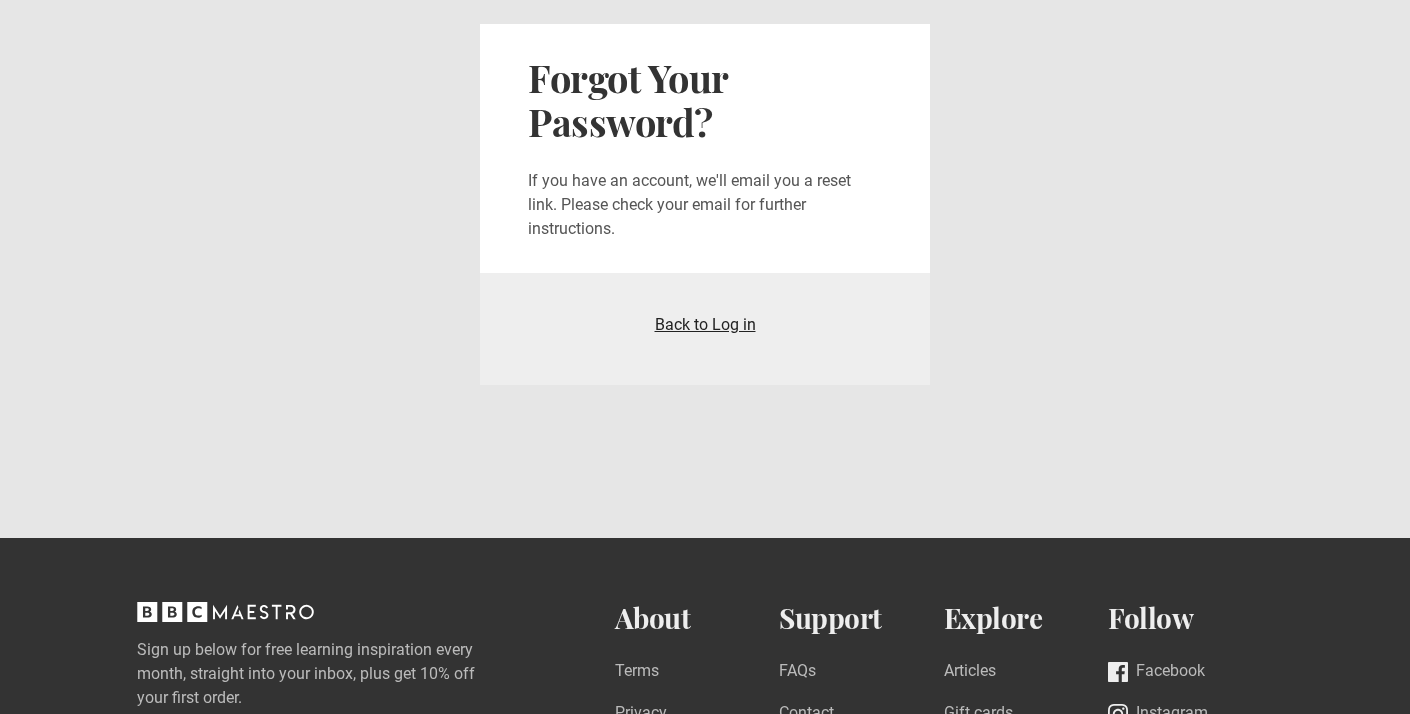 click on "Back to Log in" at bounding box center (705, 324) 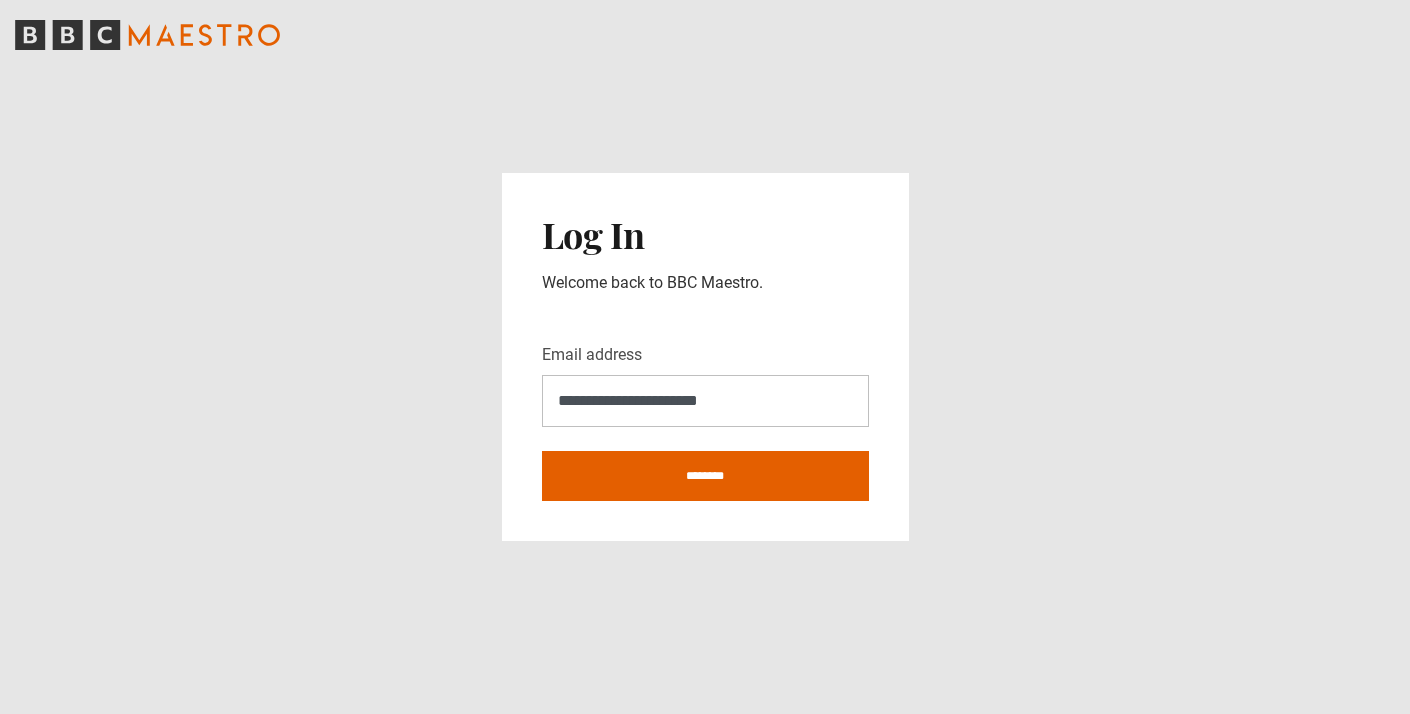 scroll, scrollTop: 0, scrollLeft: 0, axis: both 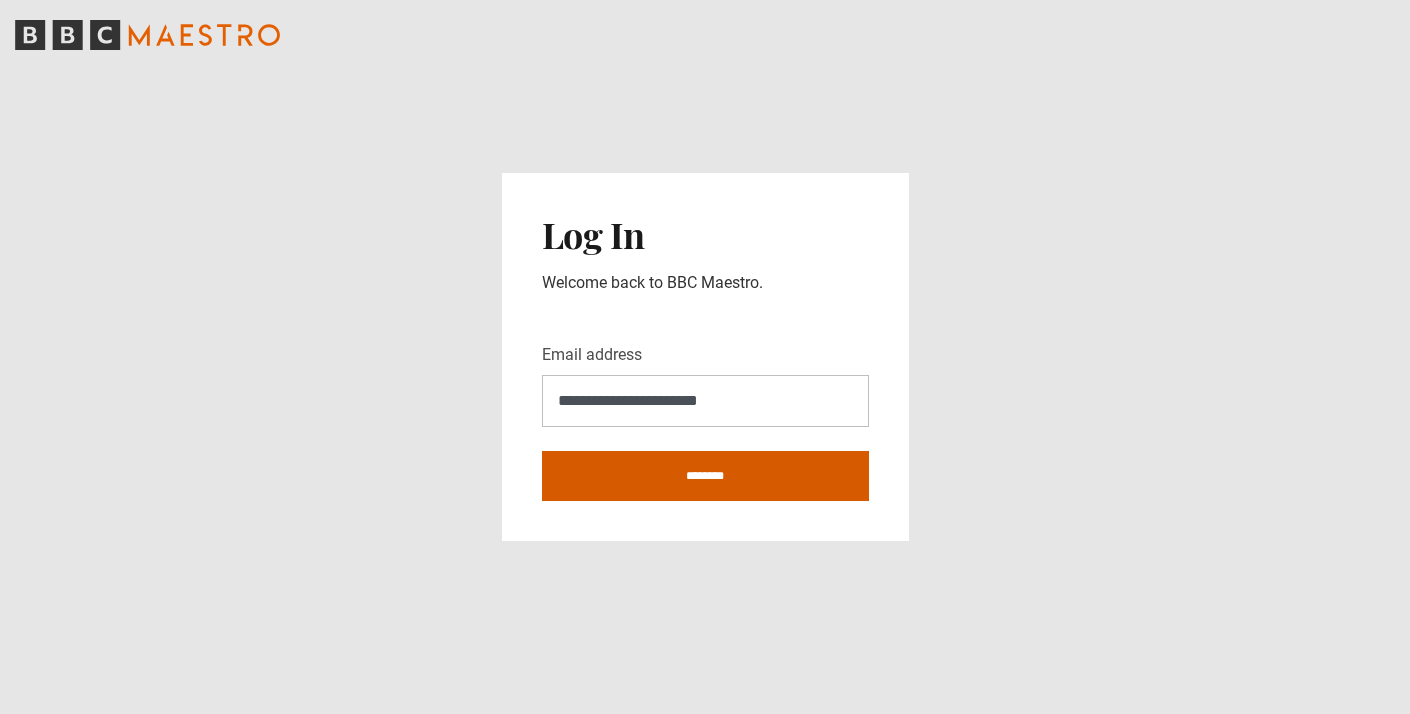 click on "********" at bounding box center (705, 476) 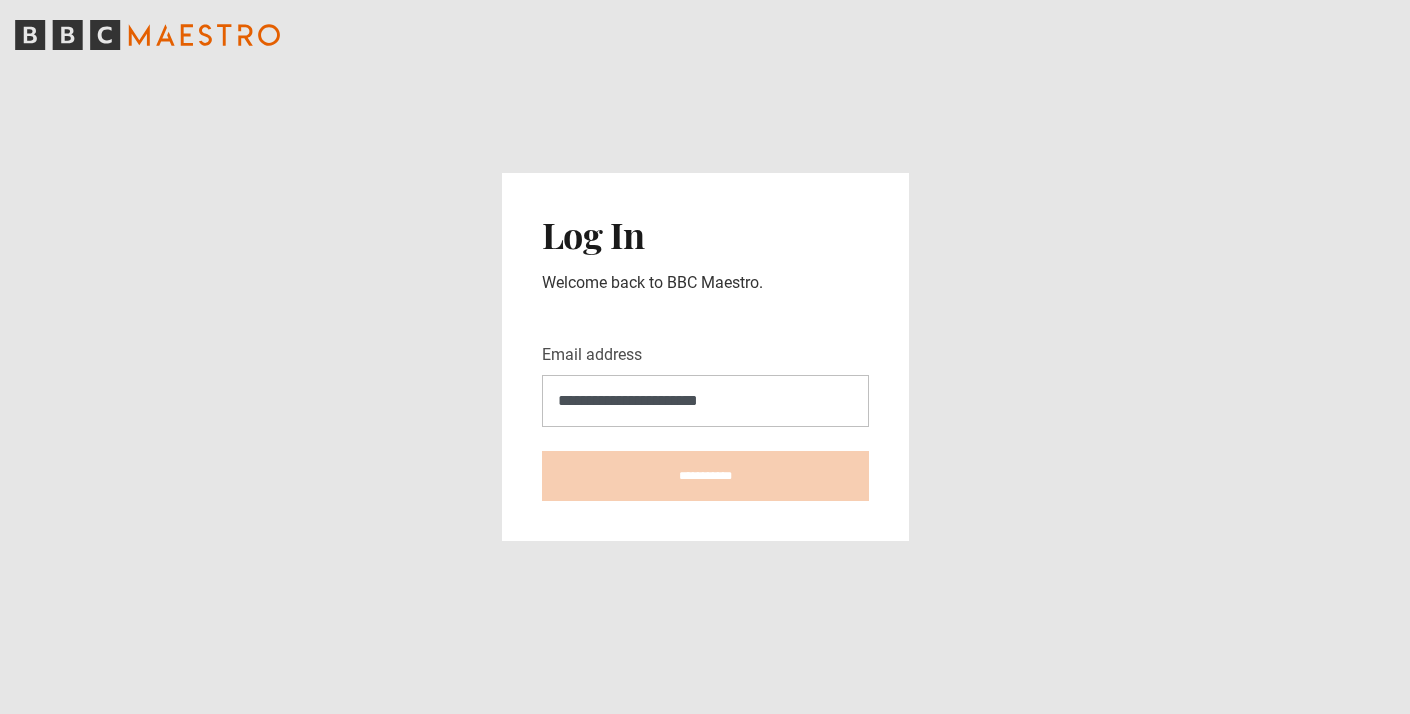 type on "**********" 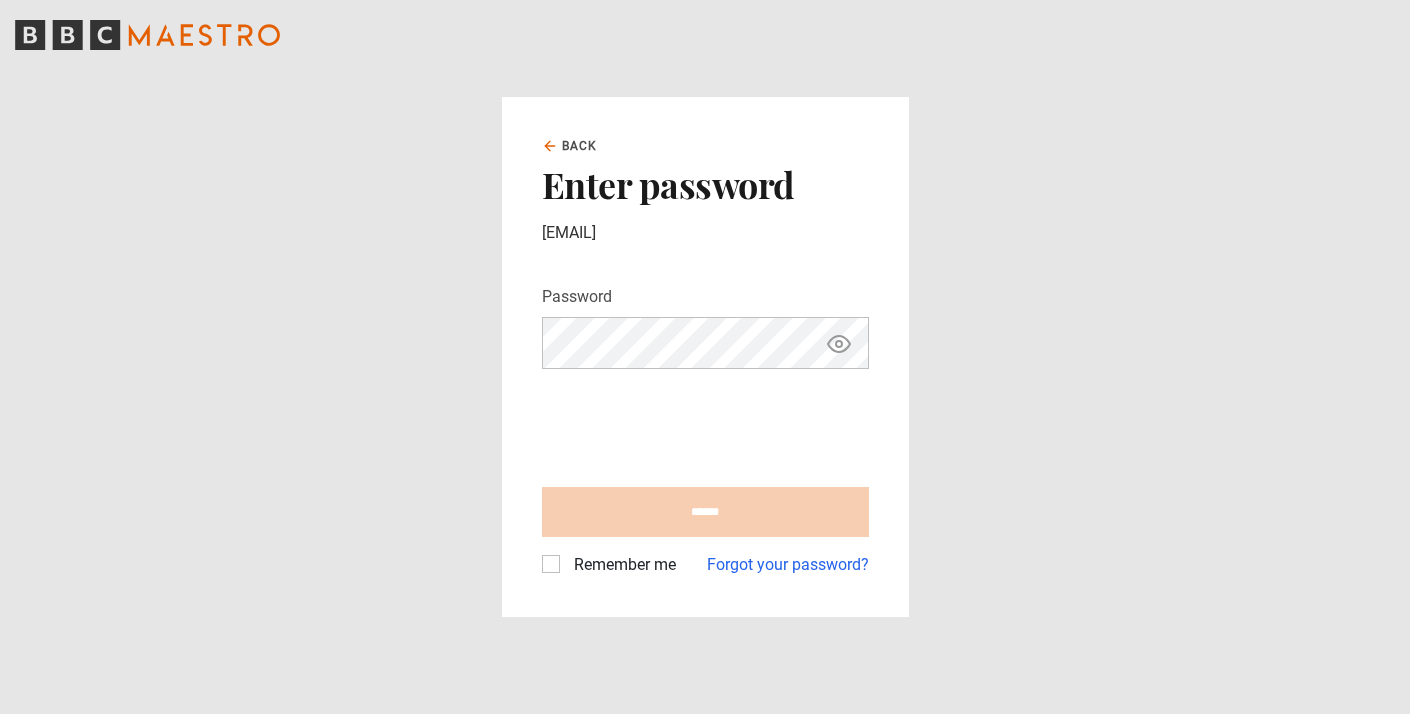 scroll, scrollTop: 0, scrollLeft: 0, axis: both 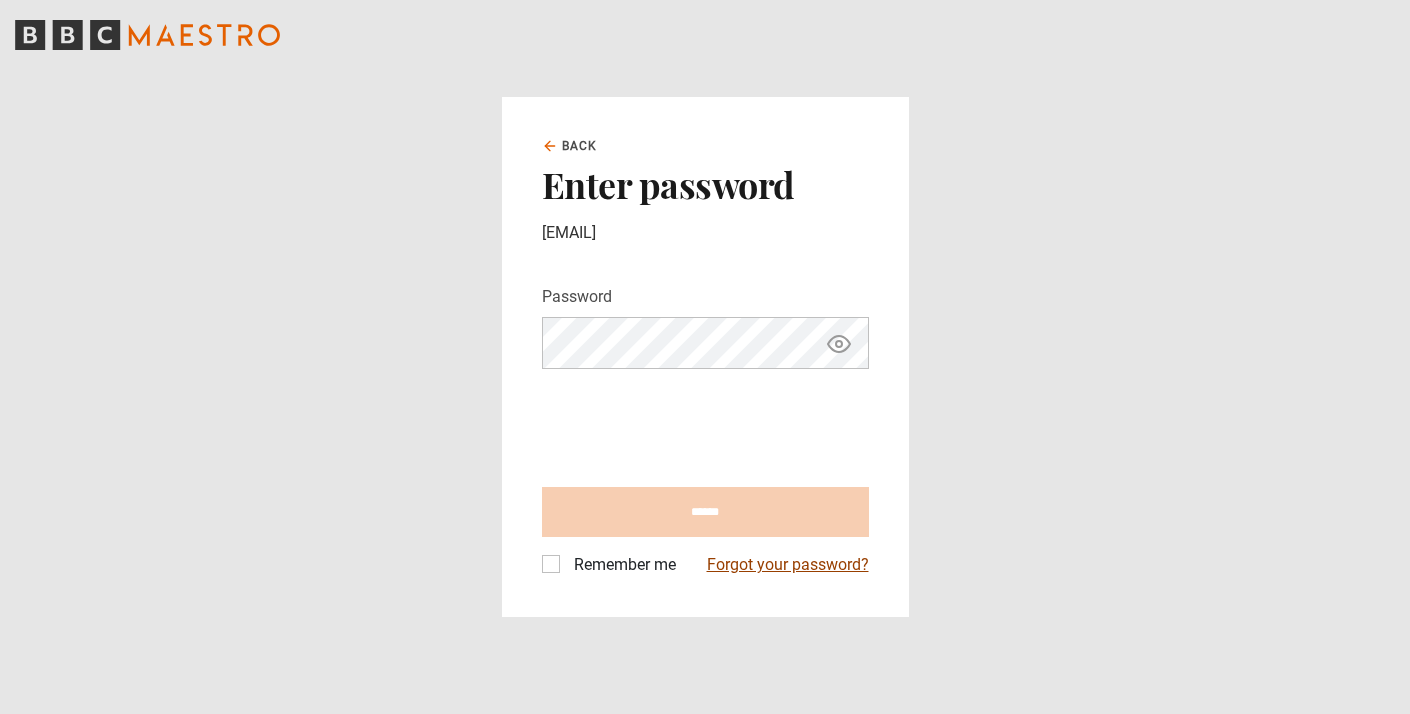 click on "Forgot your password?" at bounding box center (788, 565) 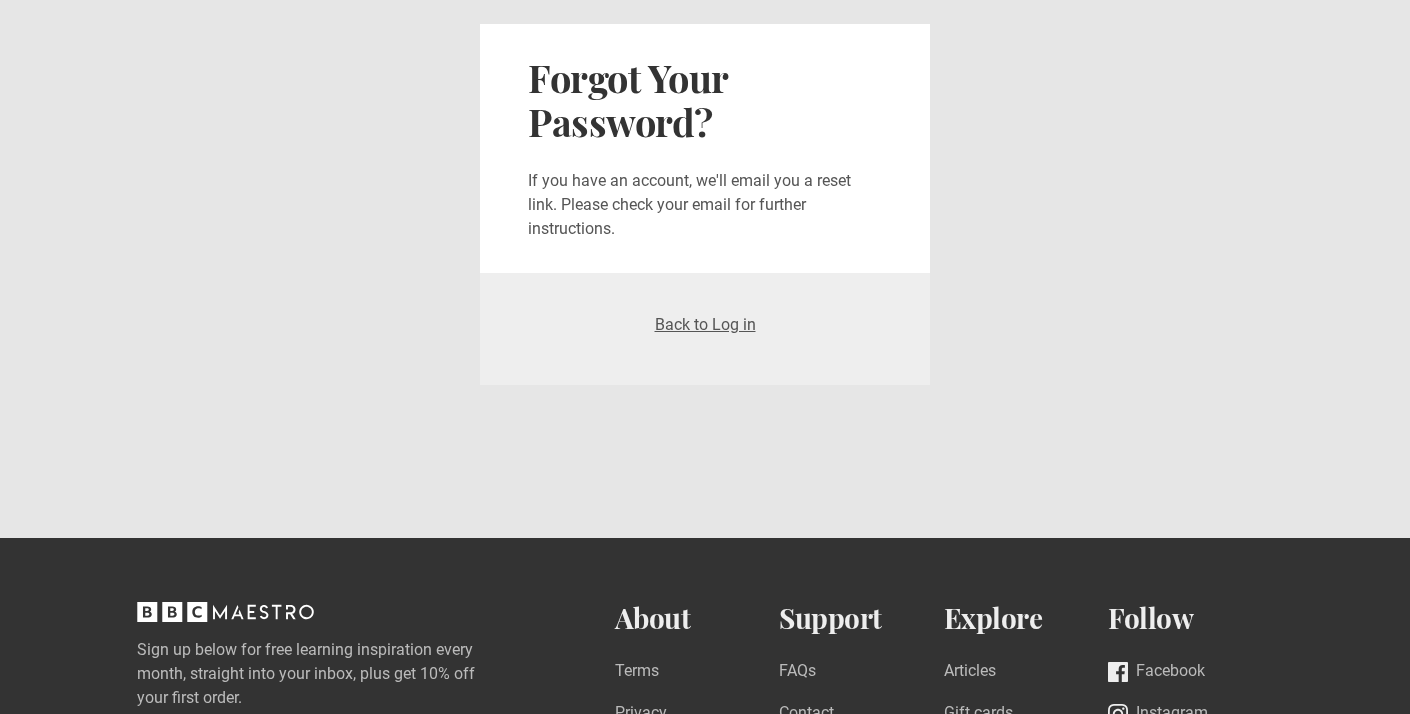 scroll, scrollTop: 0, scrollLeft: 0, axis: both 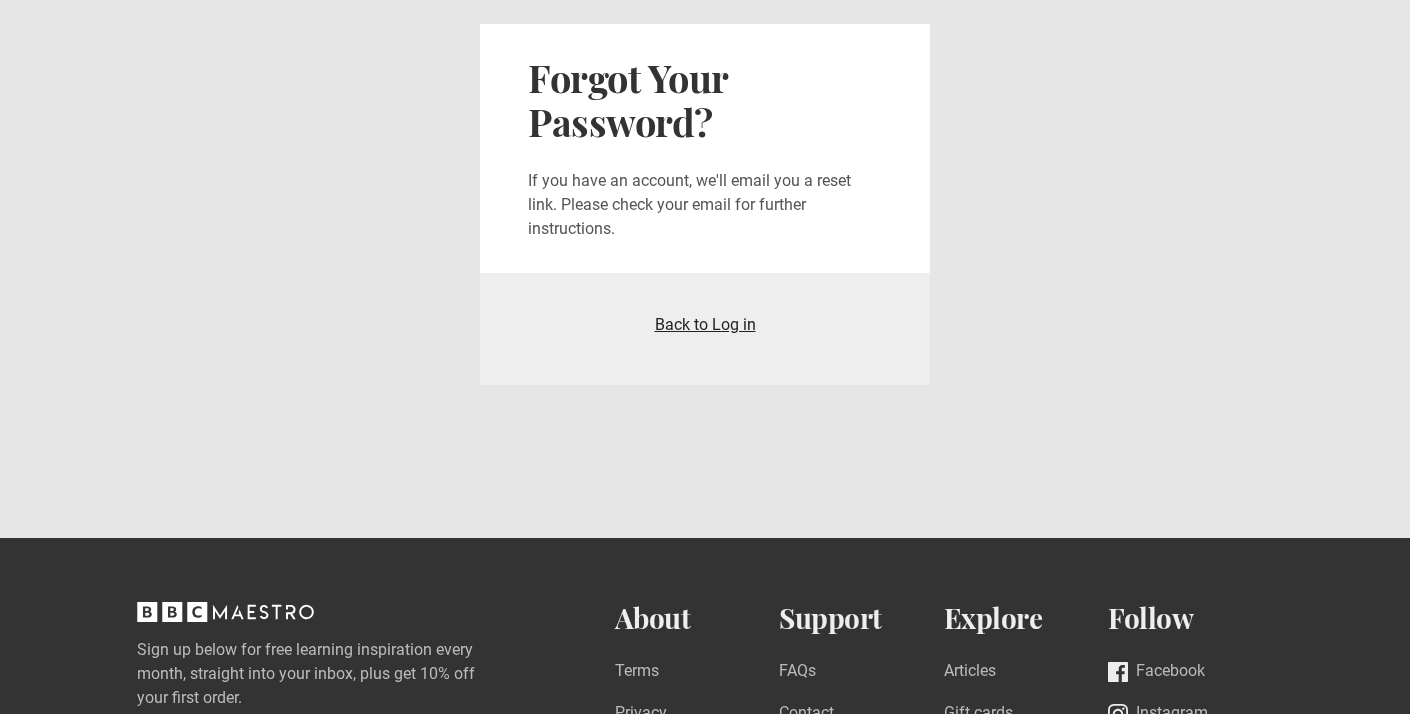 click on "Back to Log in" at bounding box center [705, 324] 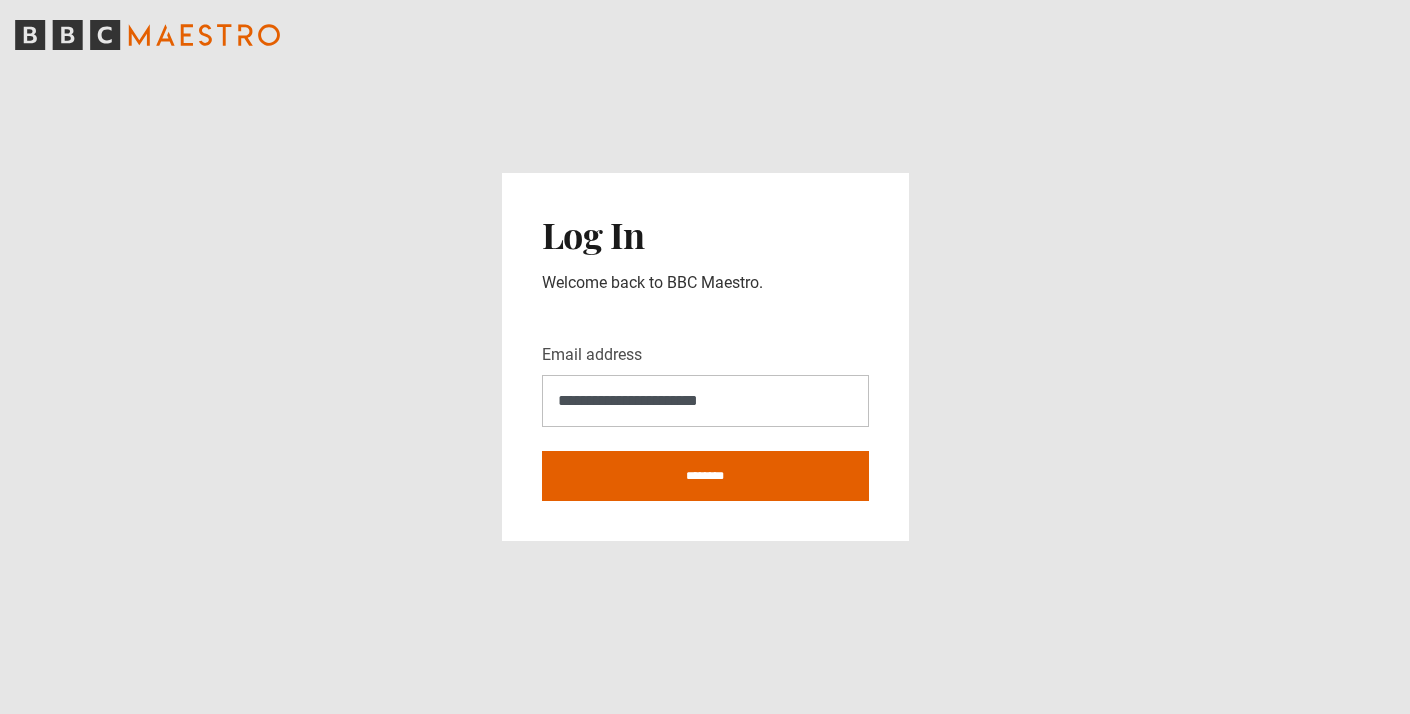 scroll, scrollTop: 0, scrollLeft: 0, axis: both 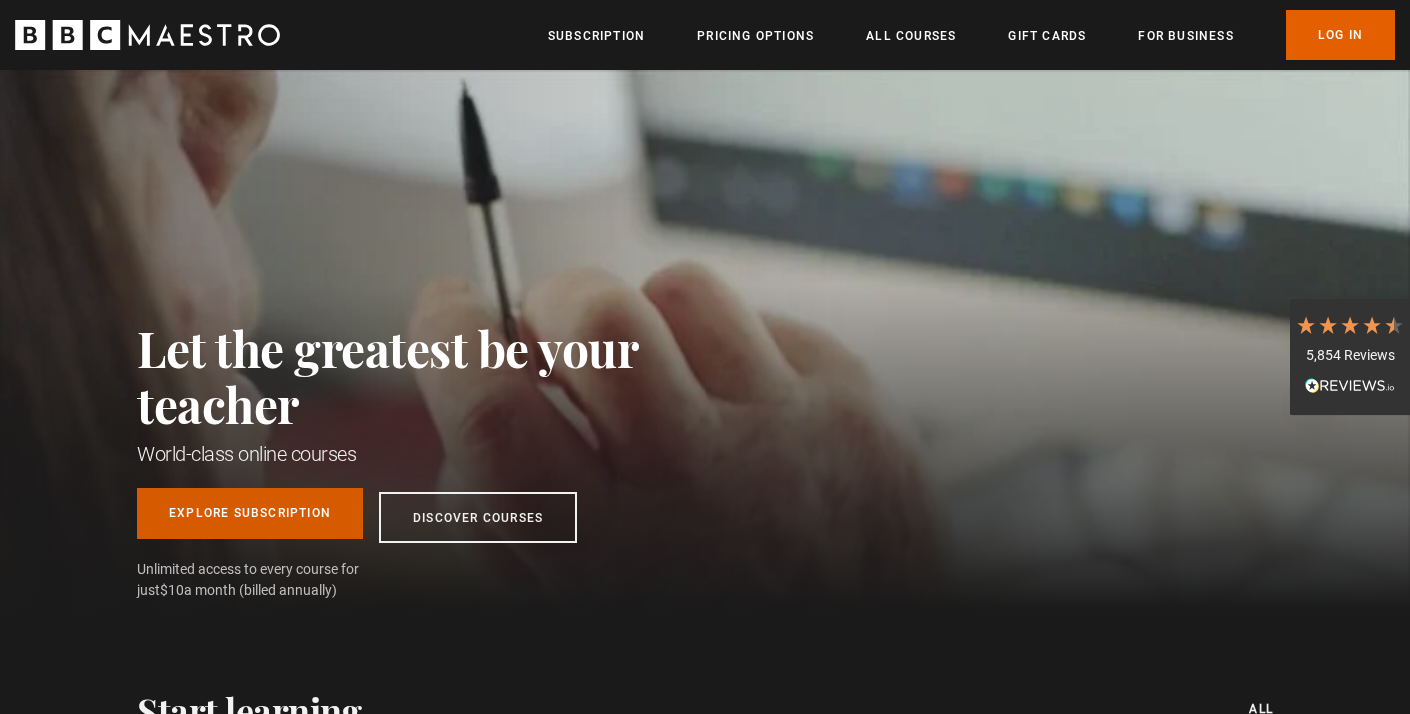 click on "Explore Subscription" at bounding box center [250, 513] 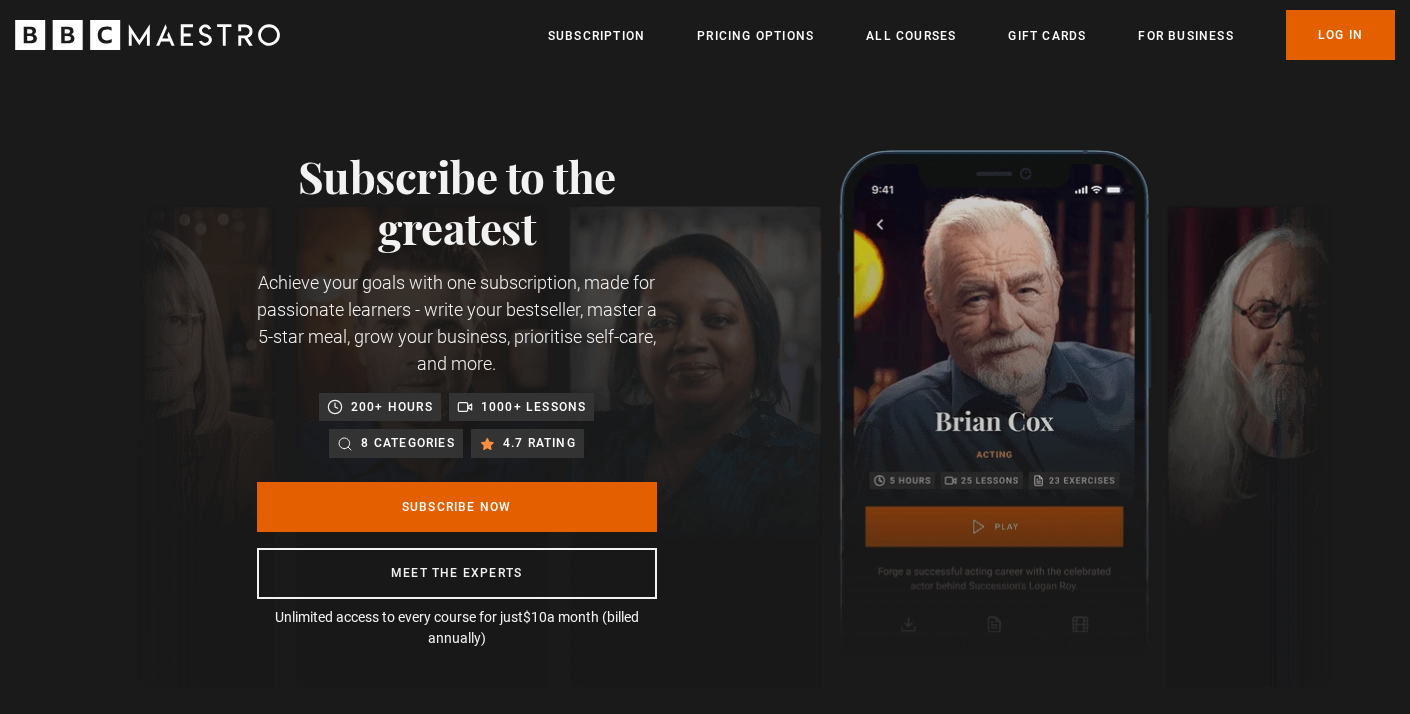 scroll, scrollTop: 0, scrollLeft: 0, axis: both 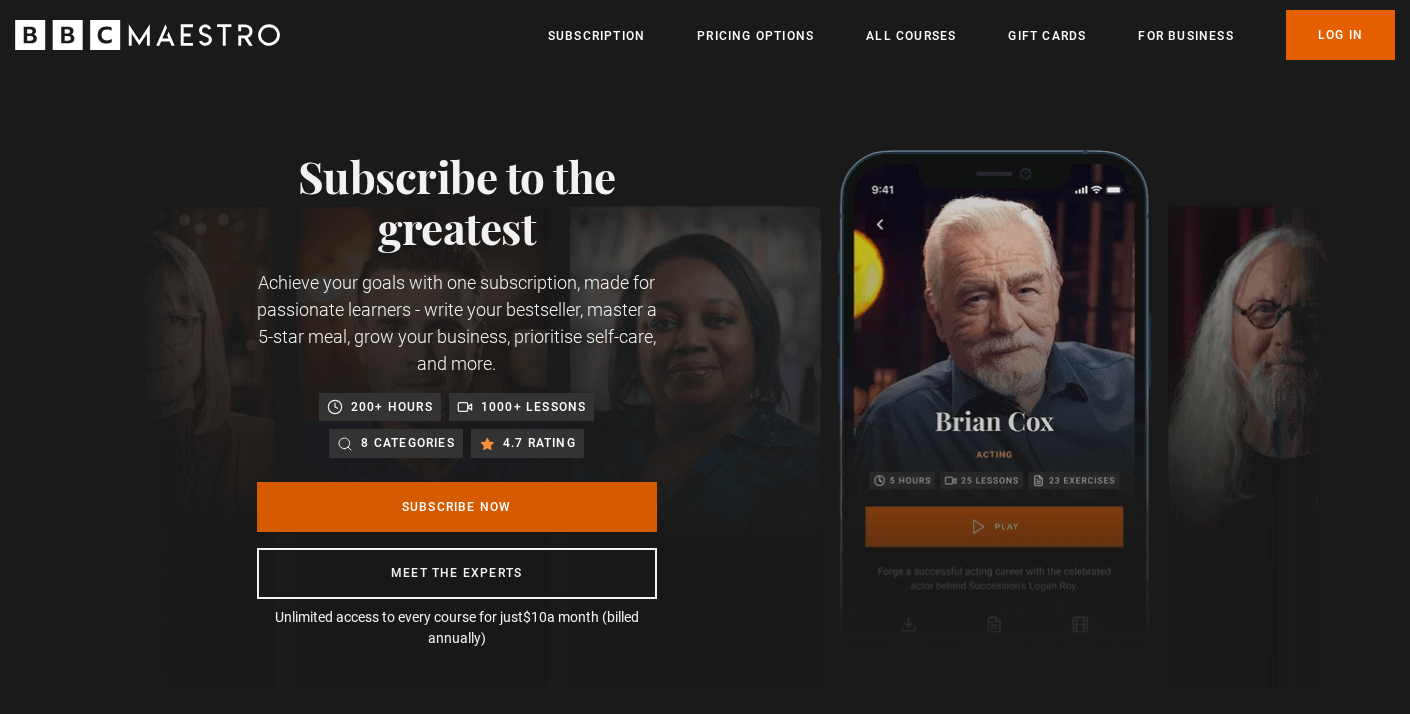 click on "Subscribe Now" at bounding box center [457, 507] 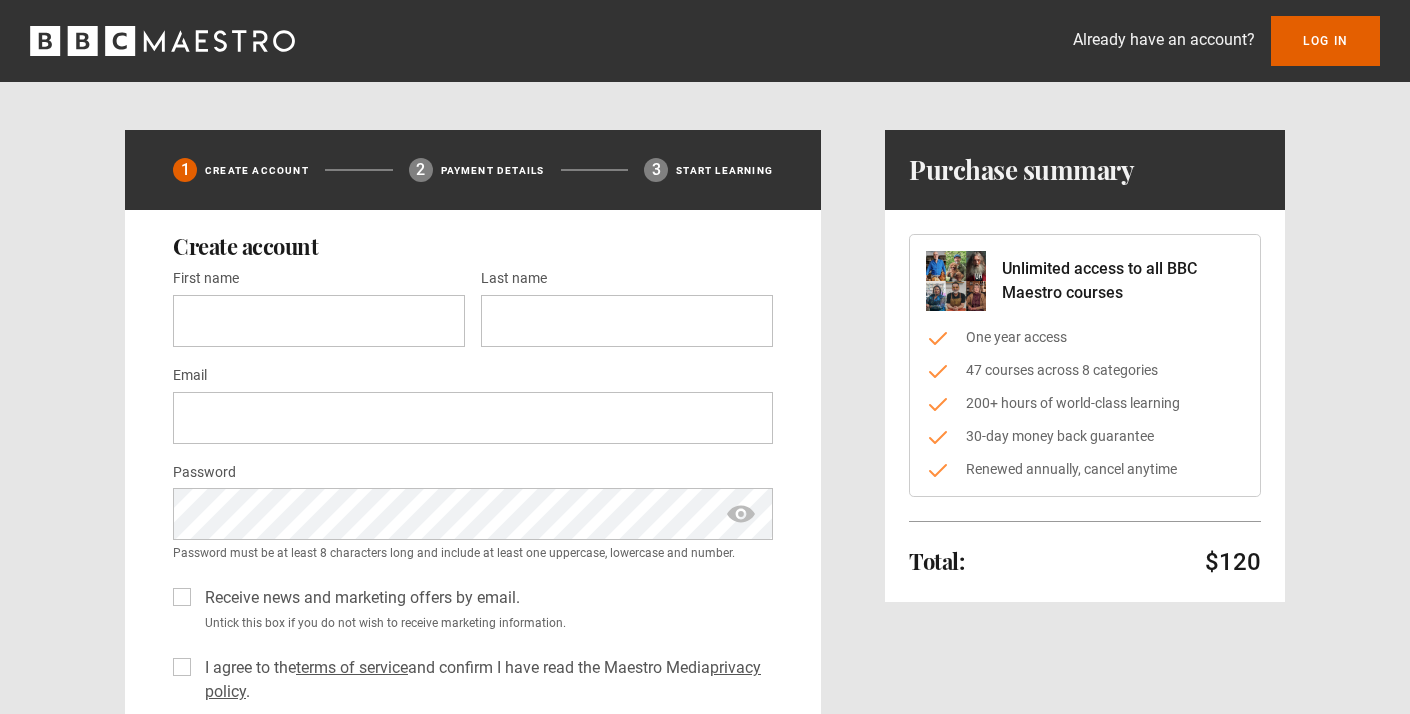 scroll, scrollTop: 0, scrollLeft: 0, axis: both 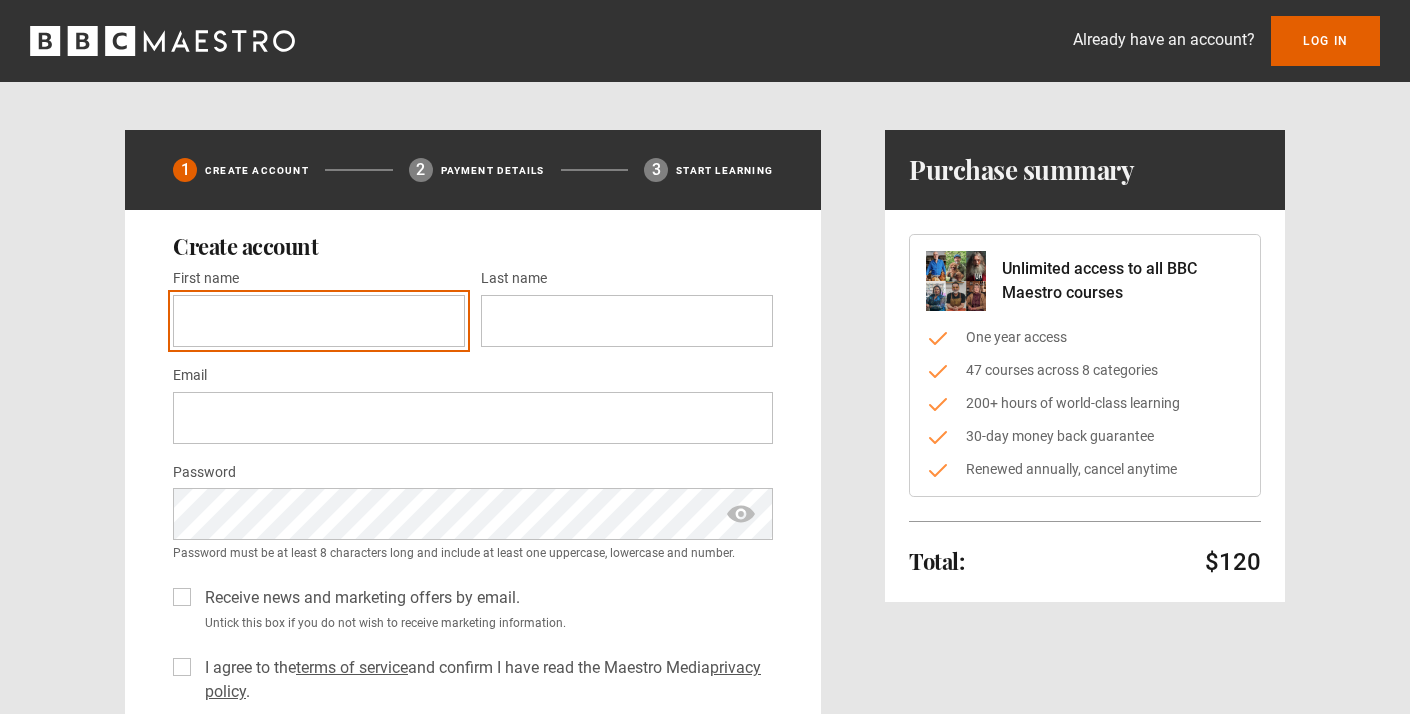 click on "First name  *" at bounding box center [319, 321] 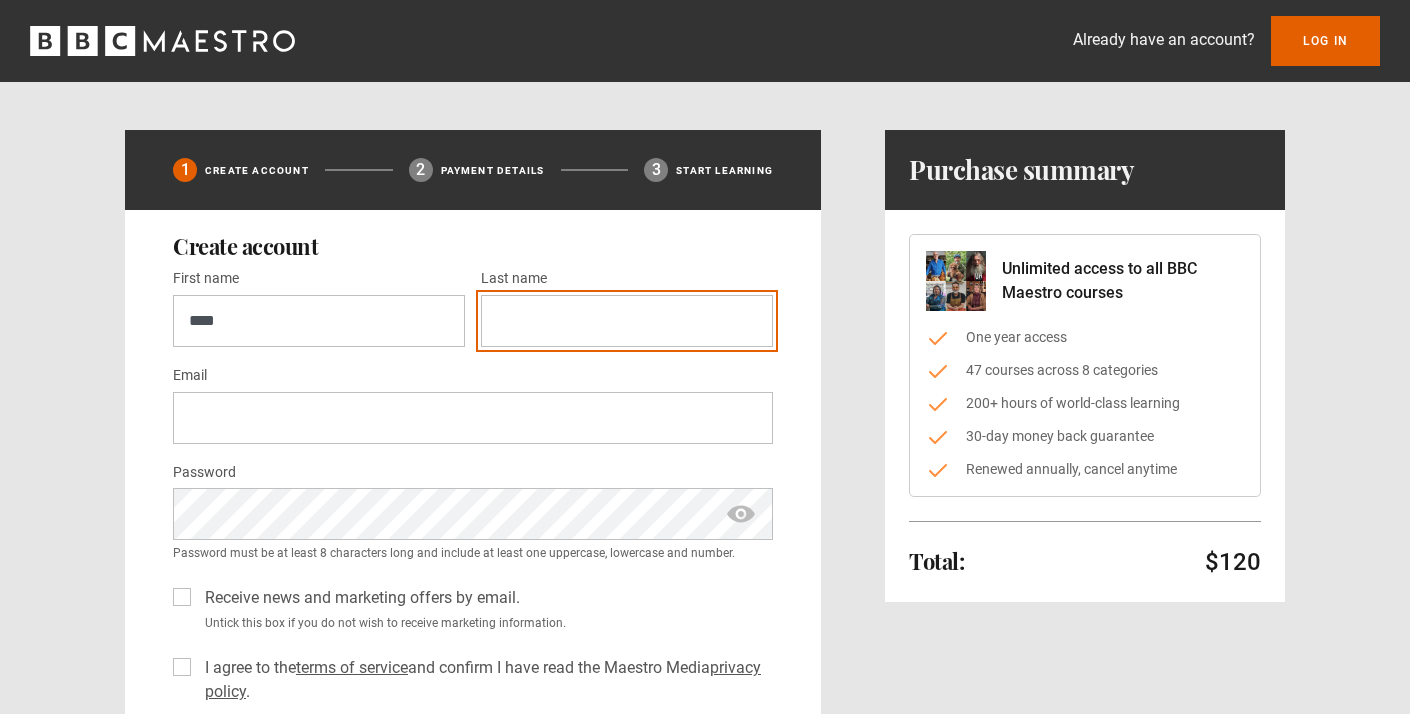 type on "******" 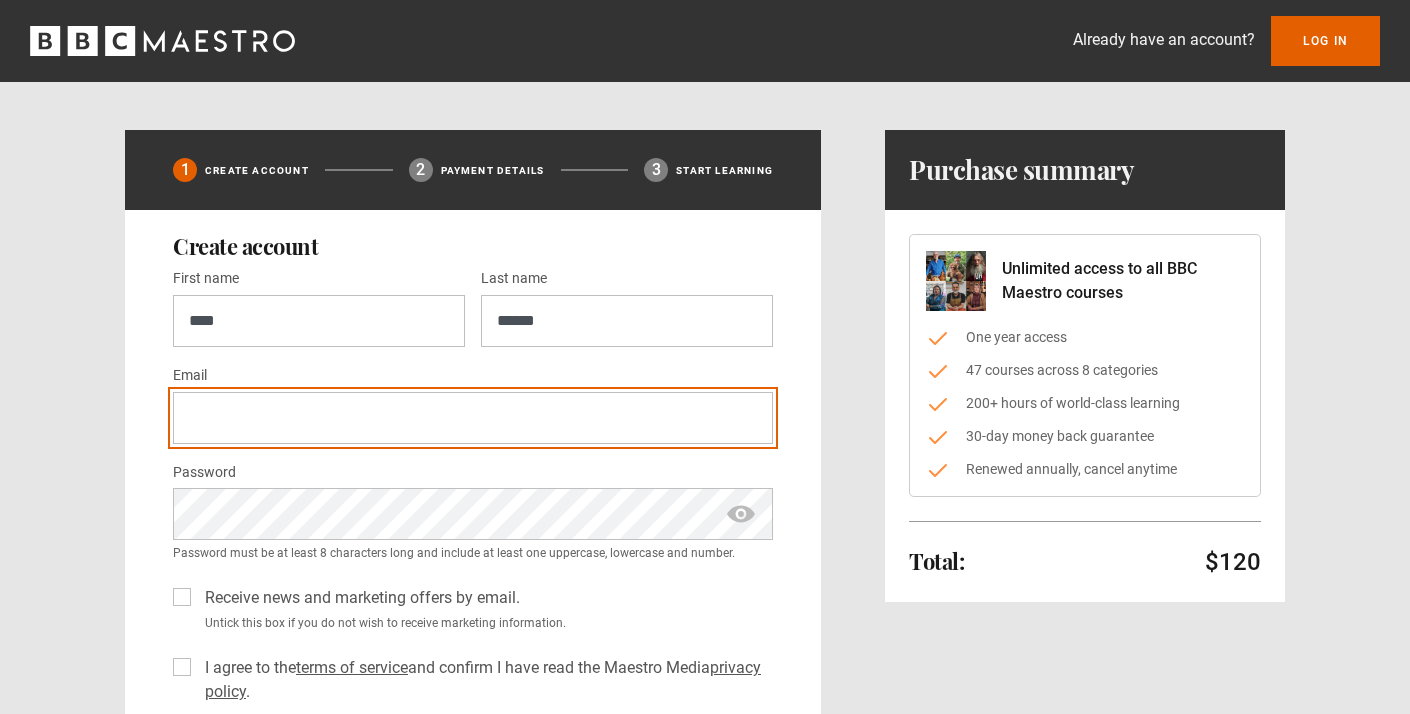 type on "**********" 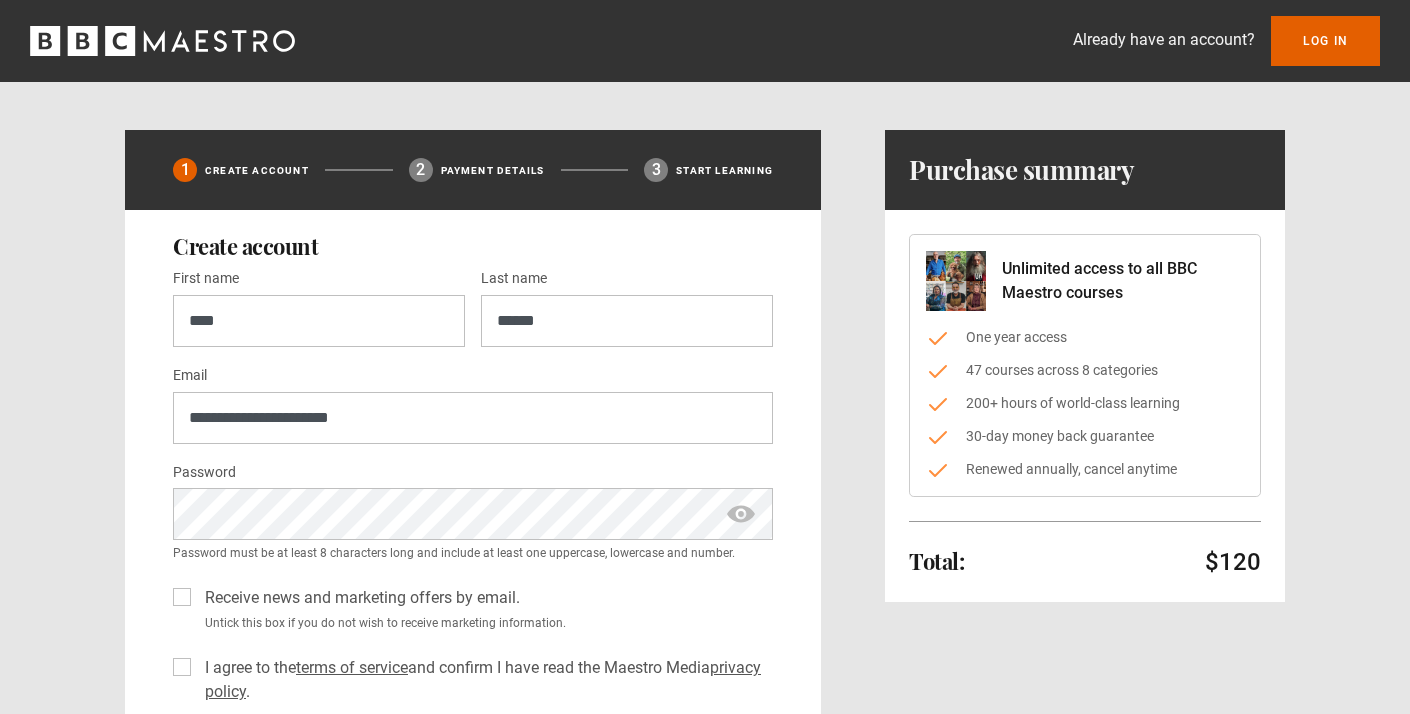 click at bounding box center (741, 514) 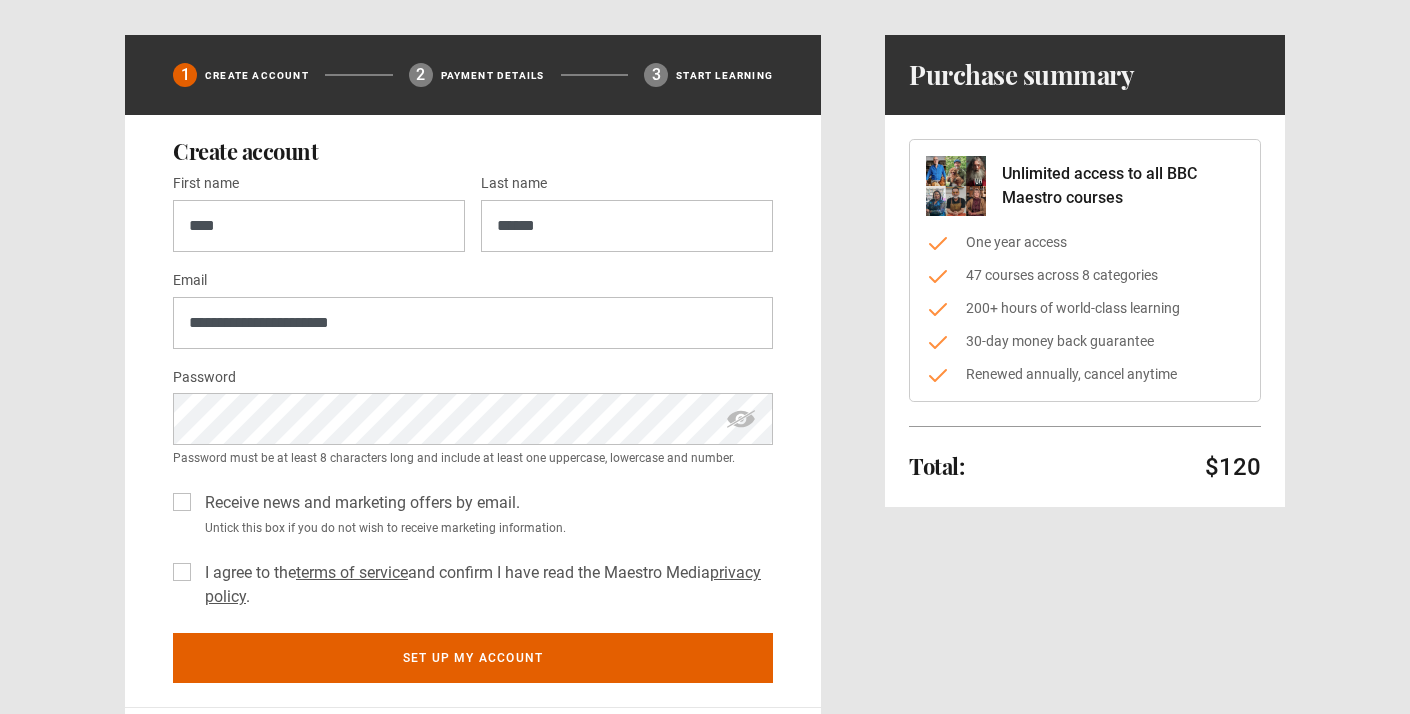scroll, scrollTop: 98, scrollLeft: 0, axis: vertical 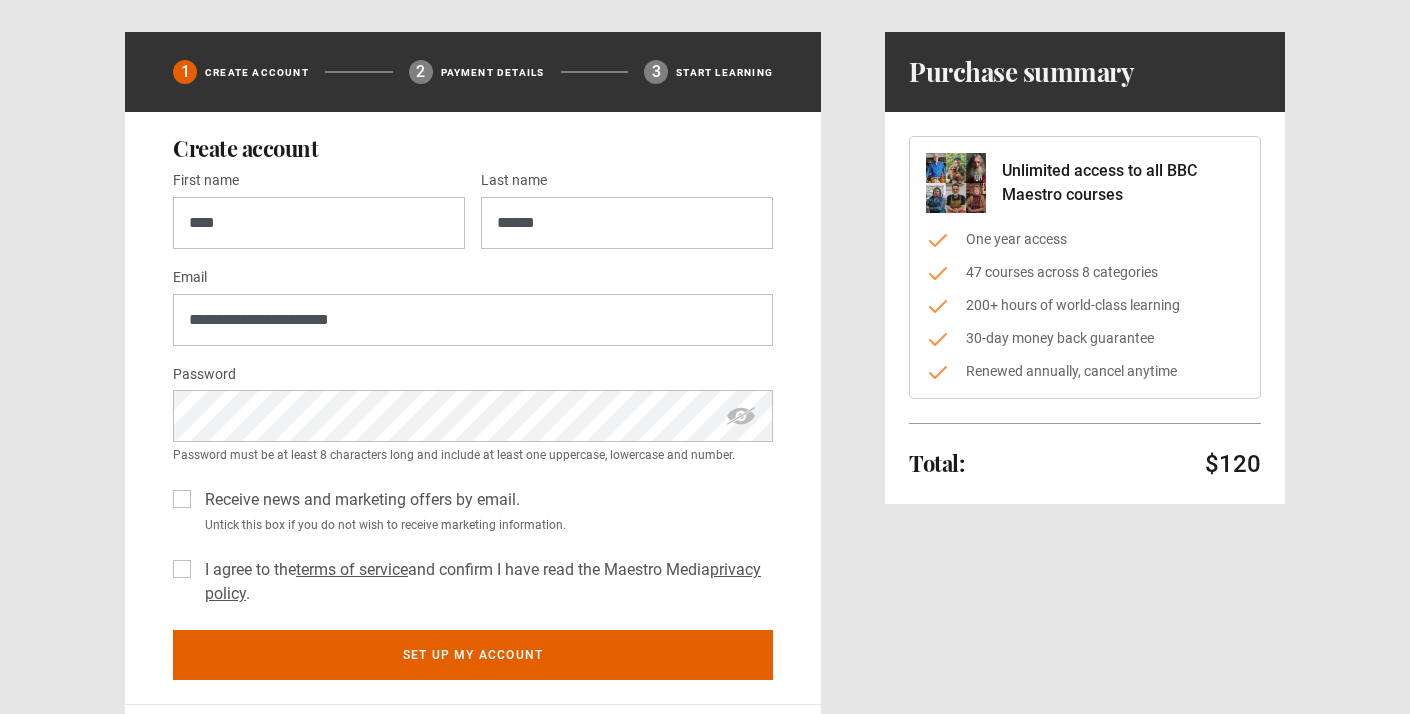 click on "I agree to the  terms of service  and confirm I have read the Maestro Media  privacy policy ." at bounding box center [485, 582] 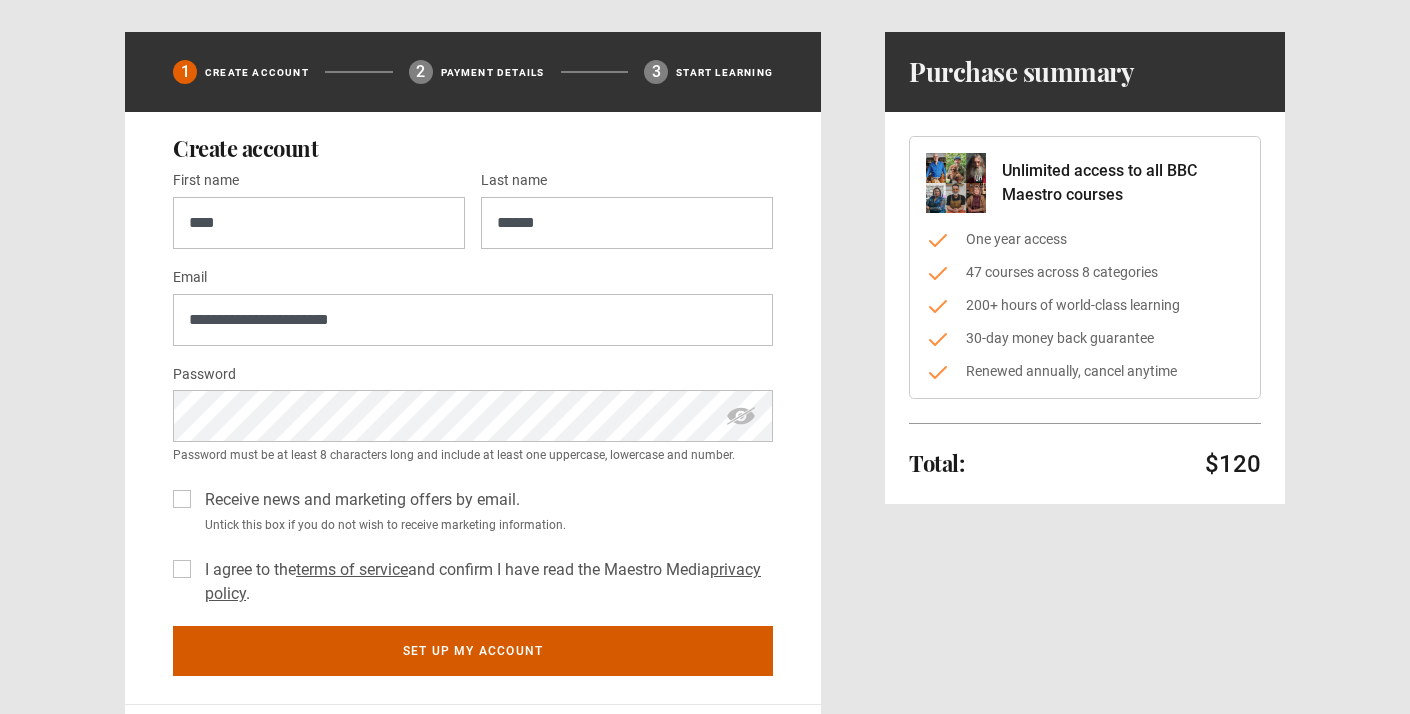 click on "Set up my account" at bounding box center (473, 651) 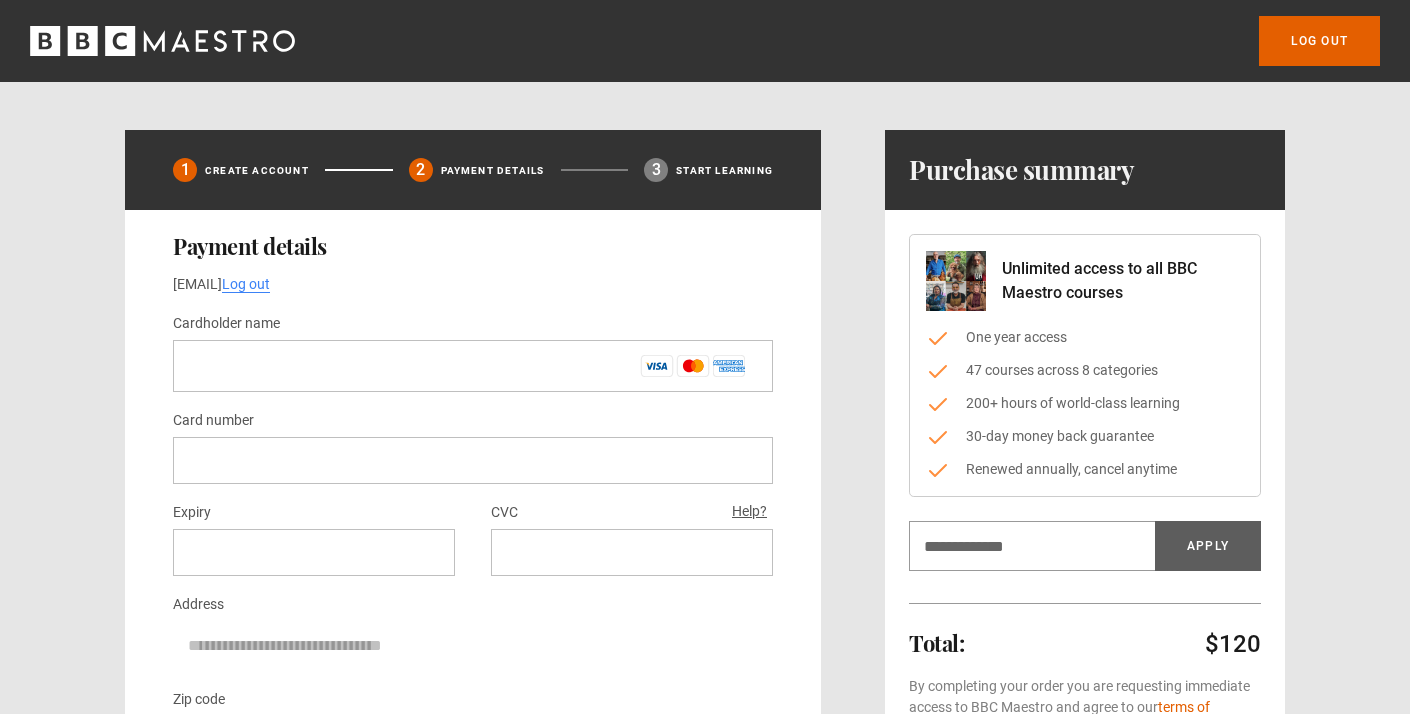 scroll, scrollTop: 0, scrollLeft: 0, axis: both 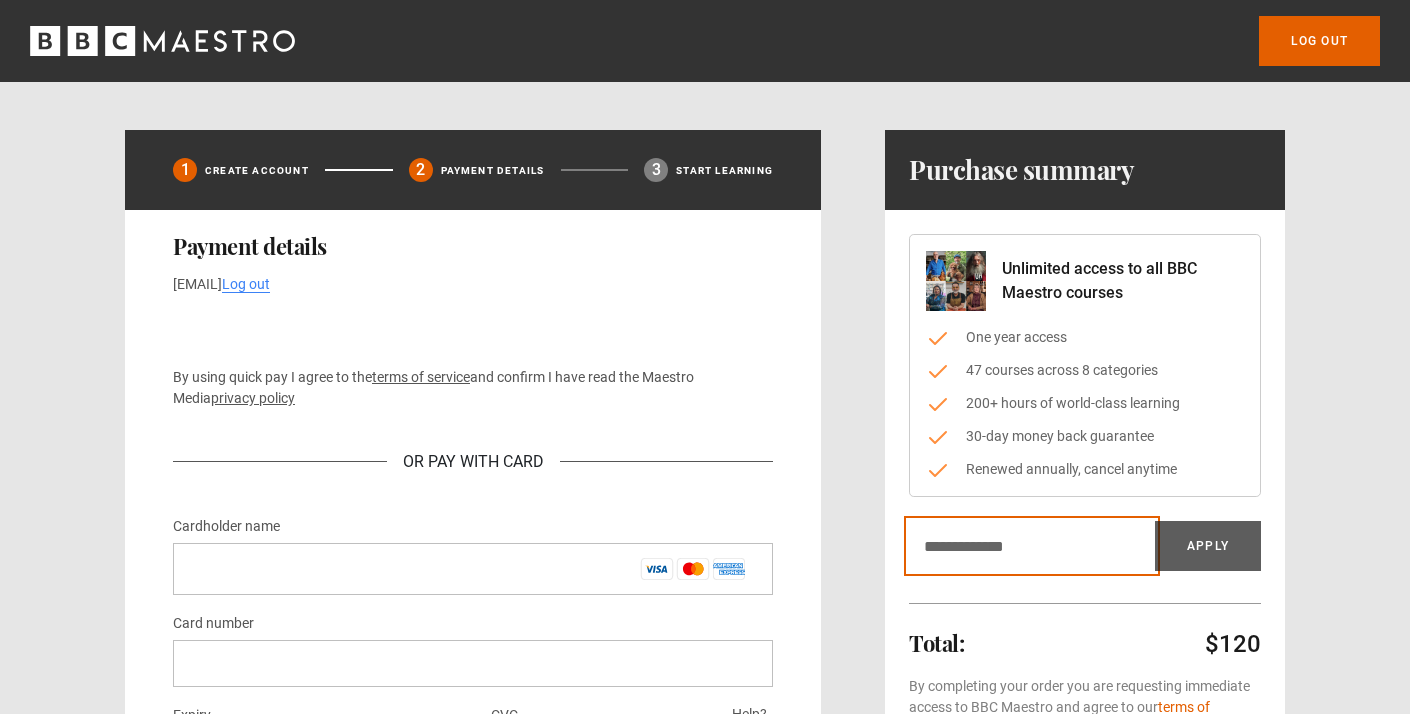 click on "Discount code" at bounding box center (1032, 546) 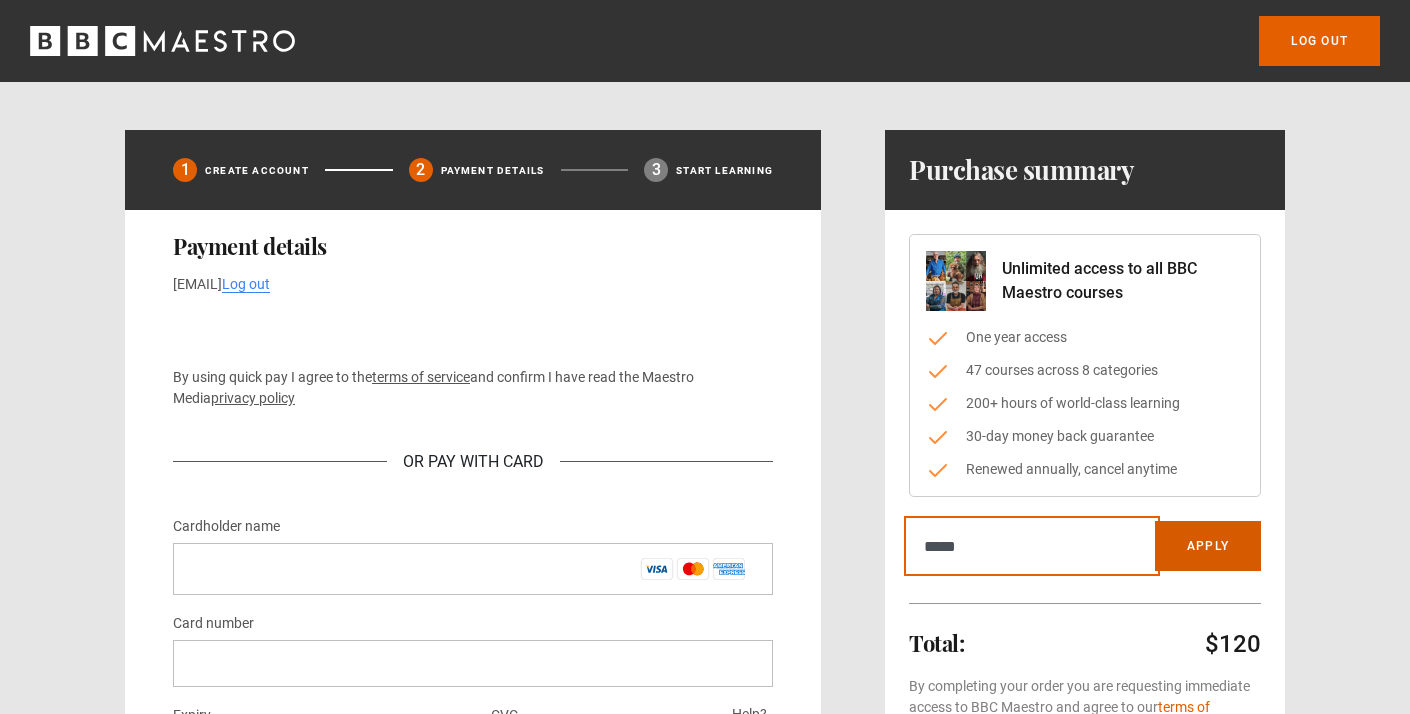type on "*****" 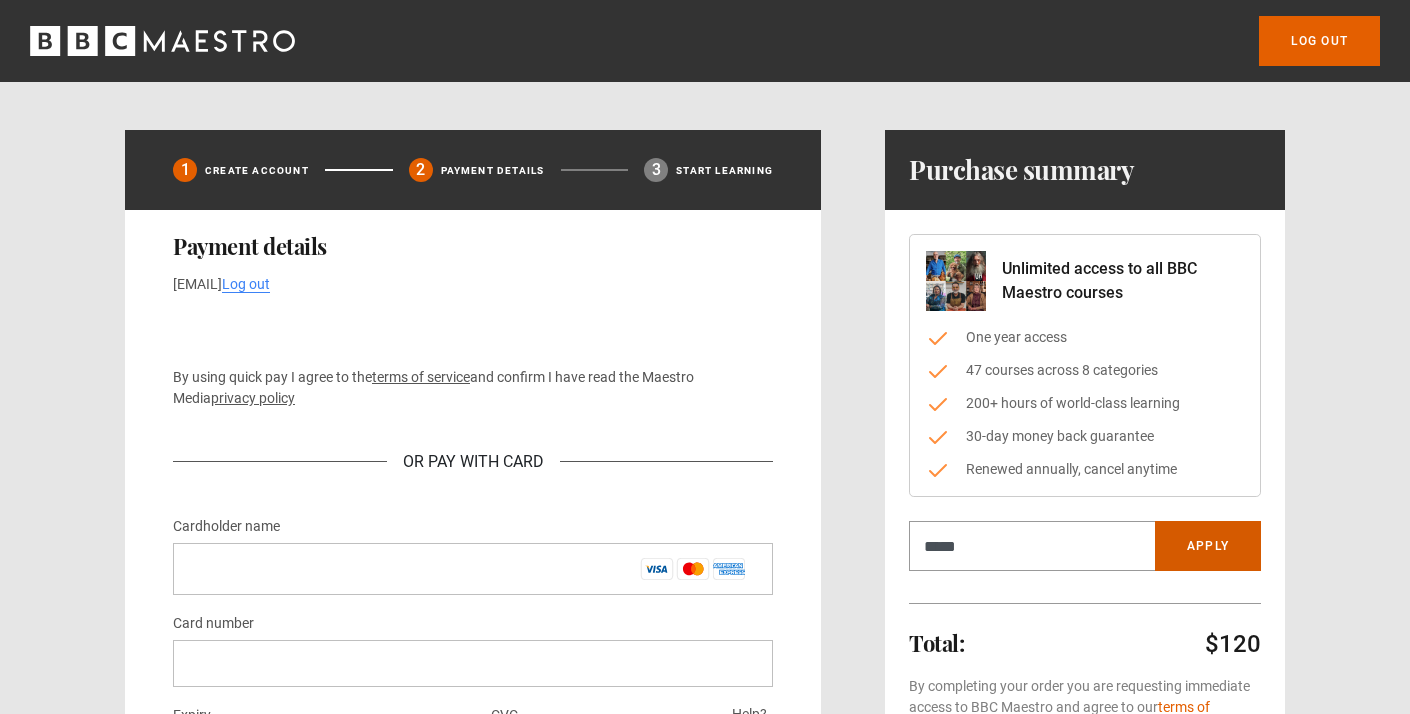 click on "Apply" at bounding box center (1208, 546) 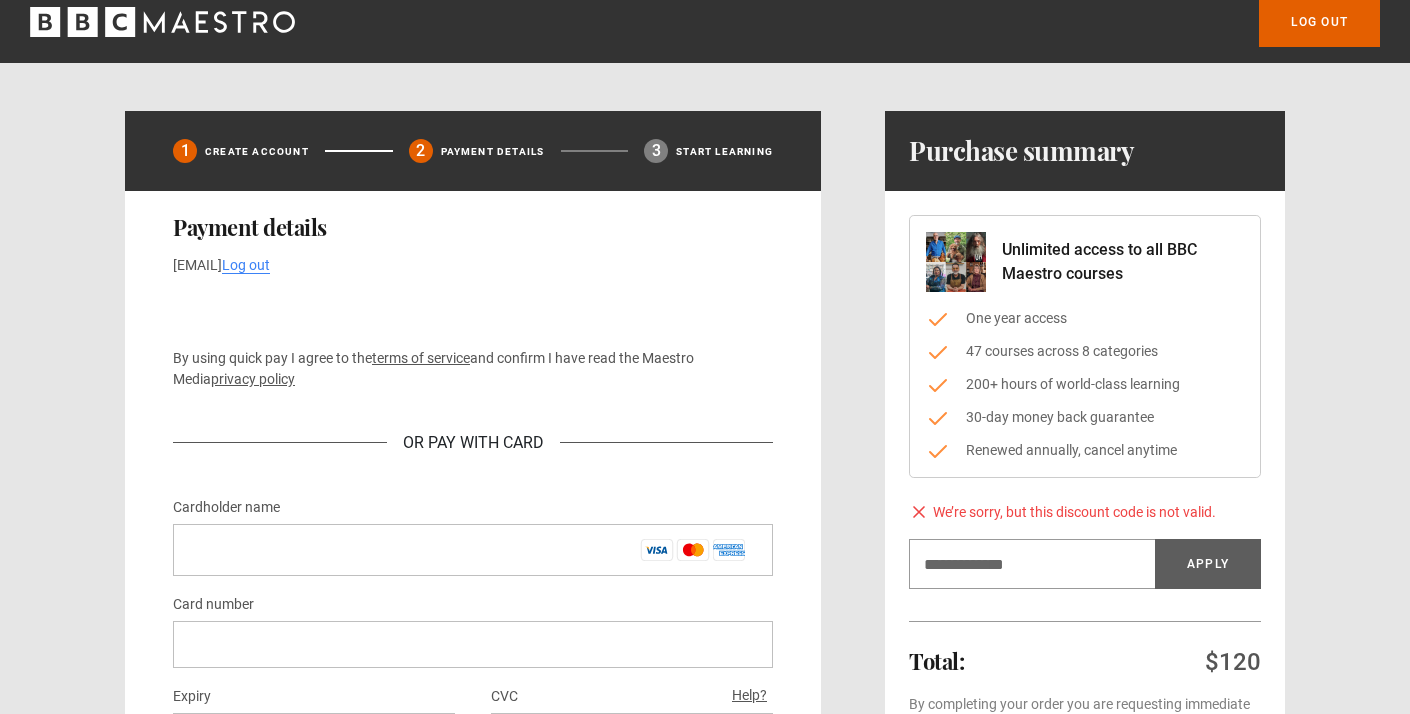 scroll, scrollTop: 20, scrollLeft: 0, axis: vertical 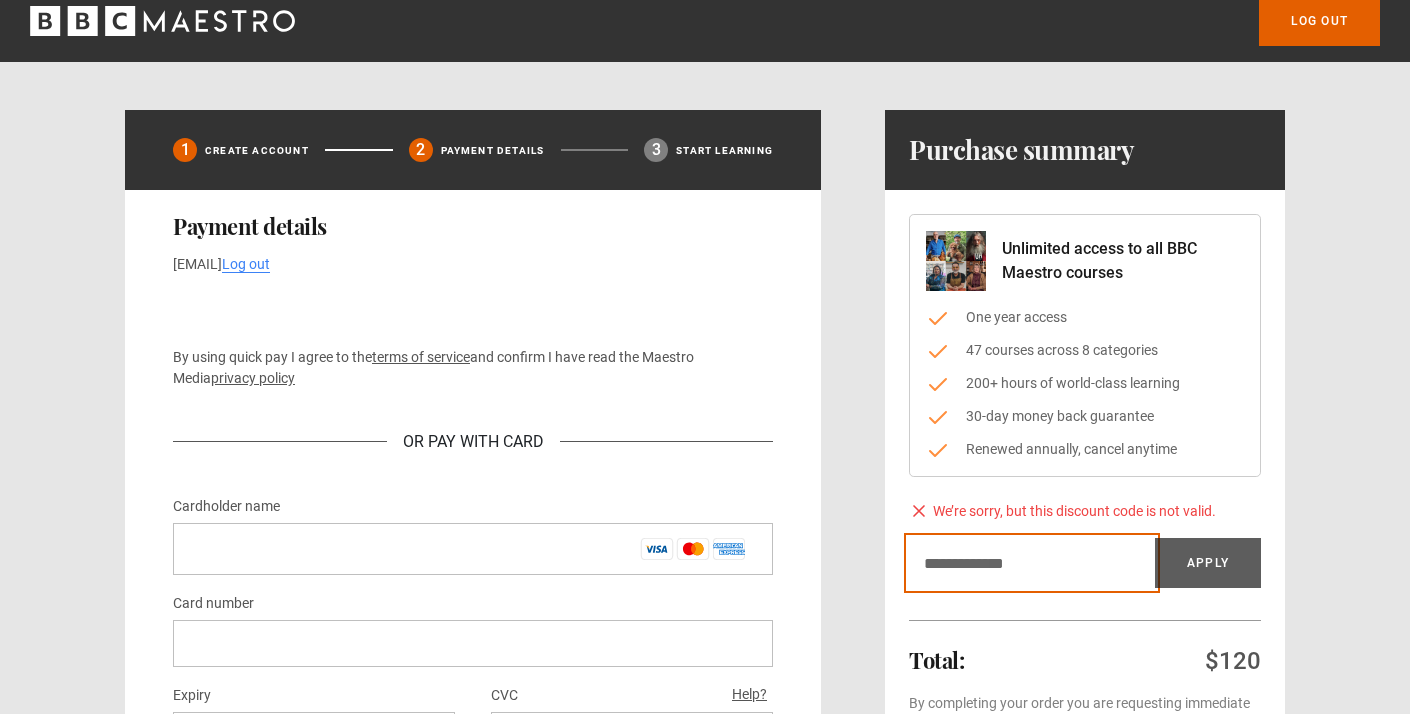 click on "Discount code" at bounding box center [1032, 563] 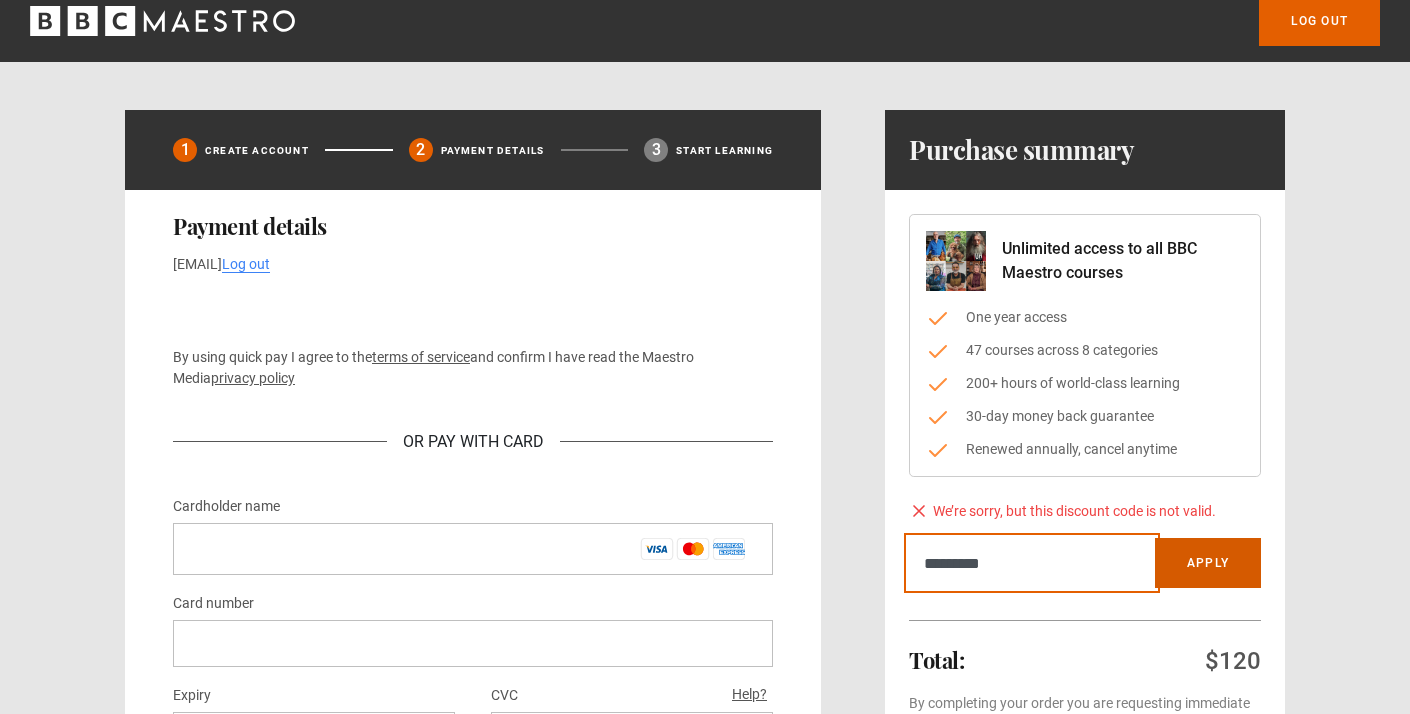 type on "*********" 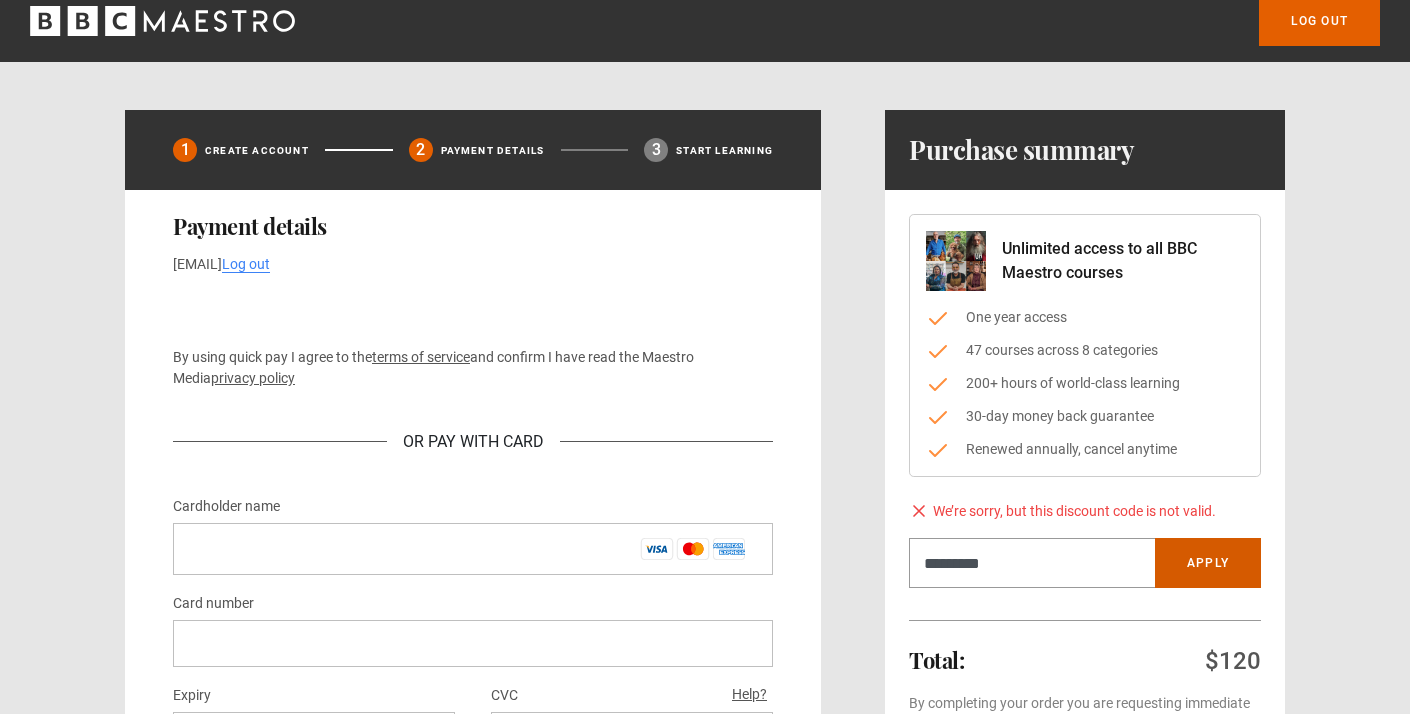 click on "Apply" at bounding box center [1208, 563] 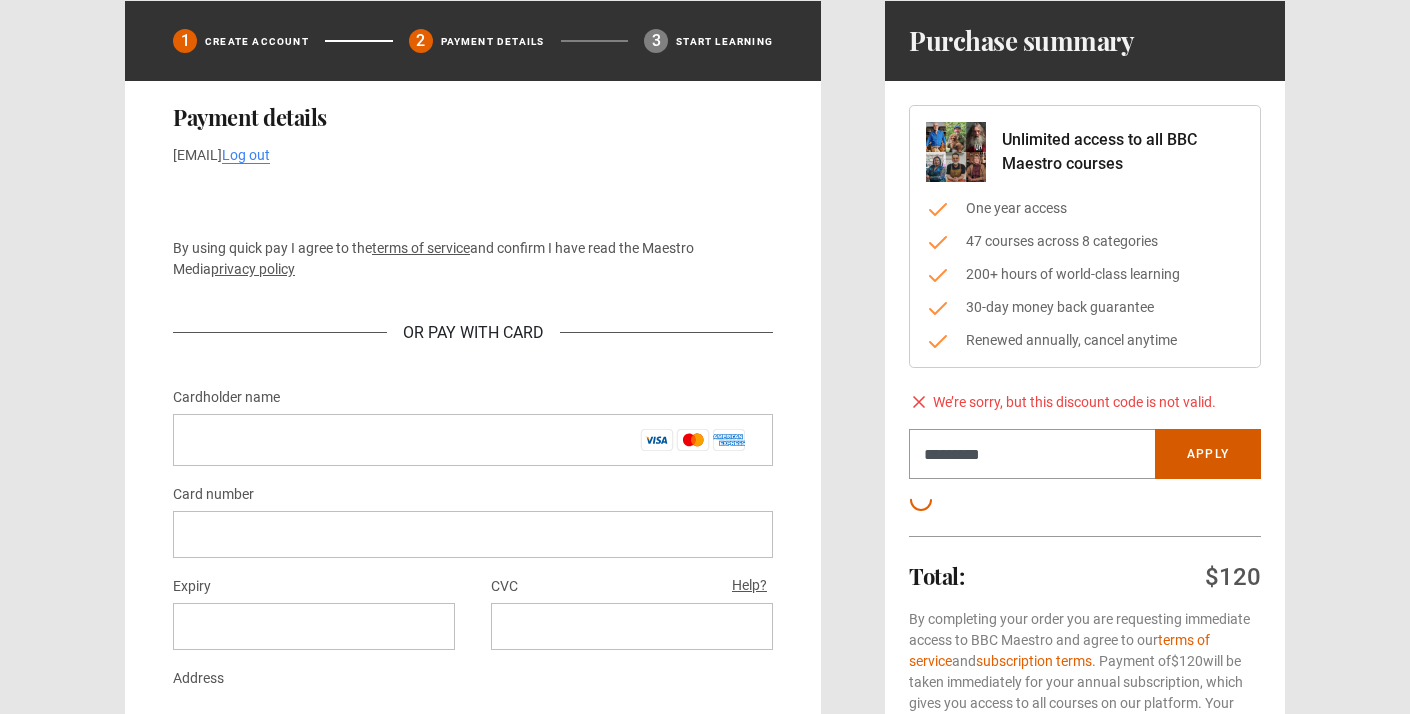 scroll, scrollTop: 135, scrollLeft: 0, axis: vertical 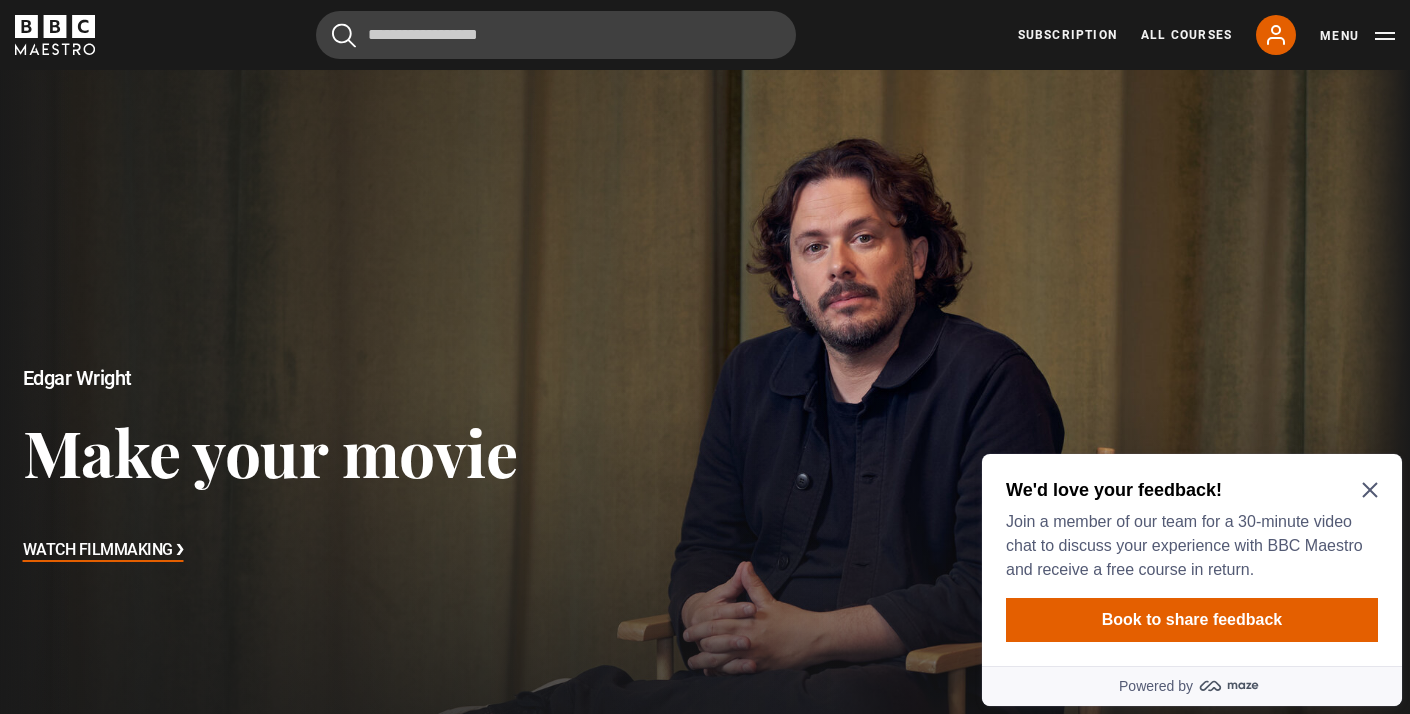 click 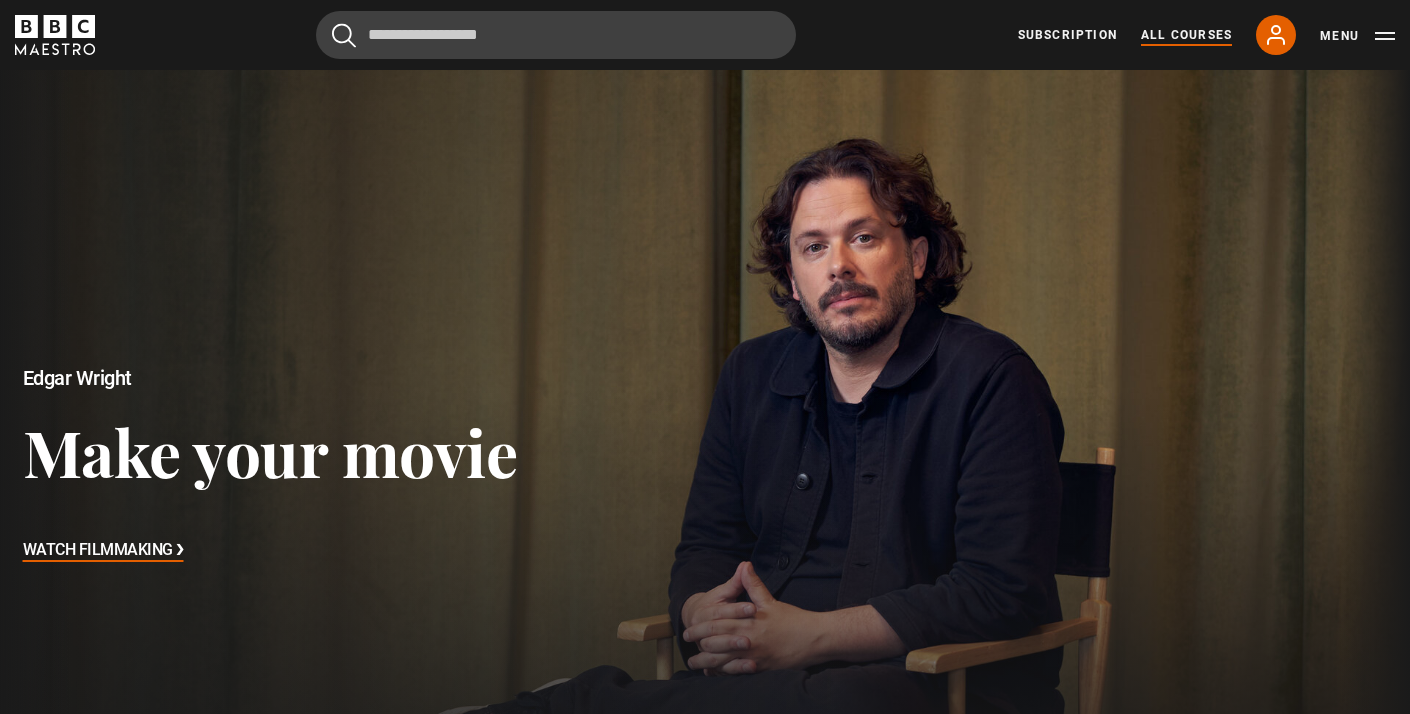 click on "All Courses" at bounding box center (1186, 35) 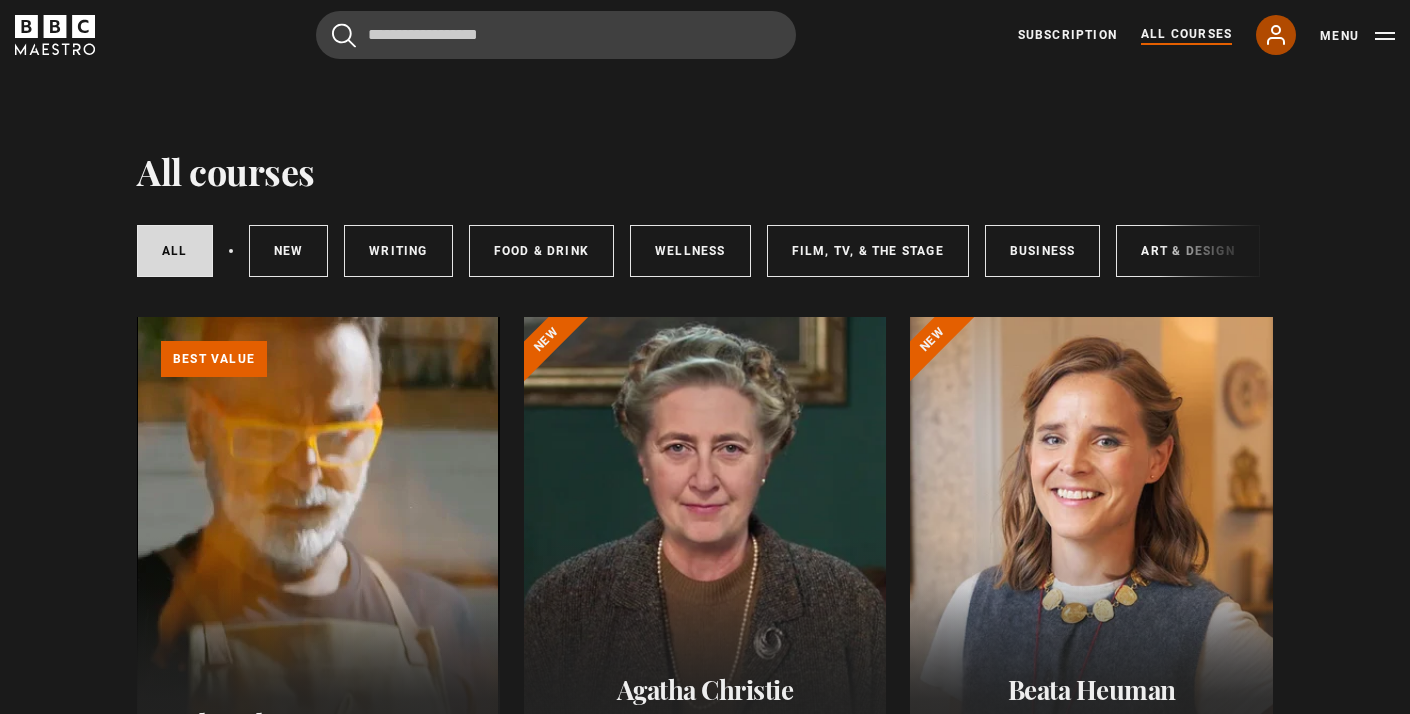 scroll, scrollTop: 0, scrollLeft: 0, axis: both 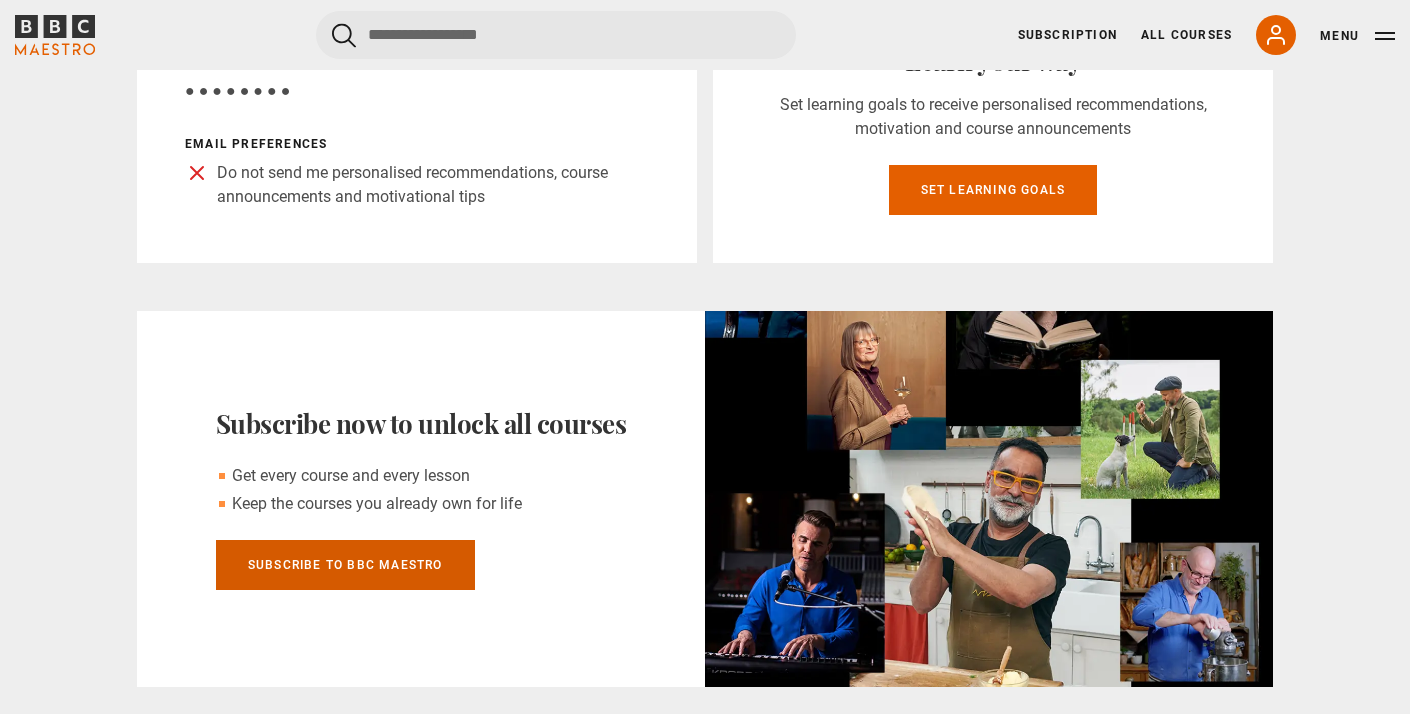 click on "Subscribe to BBC Maestro" at bounding box center [345, 565] 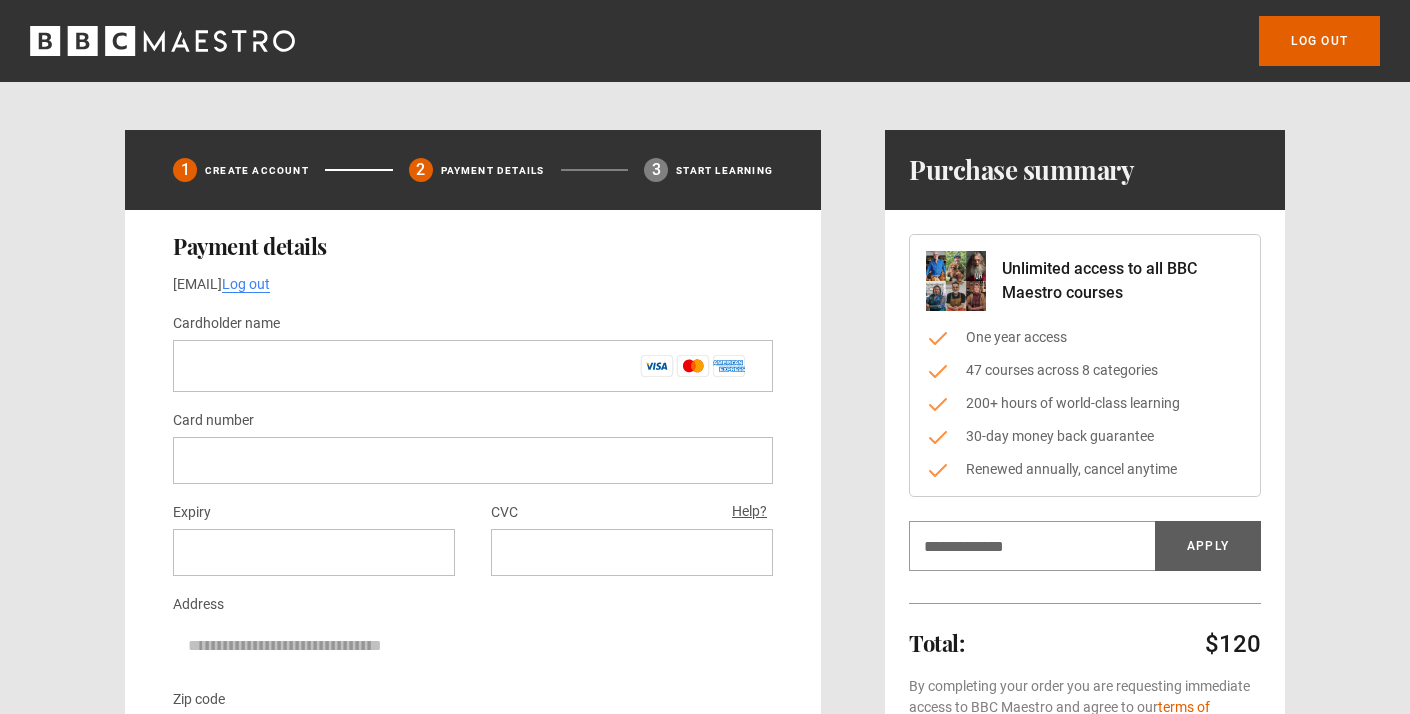 scroll, scrollTop: 0, scrollLeft: 0, axis: both 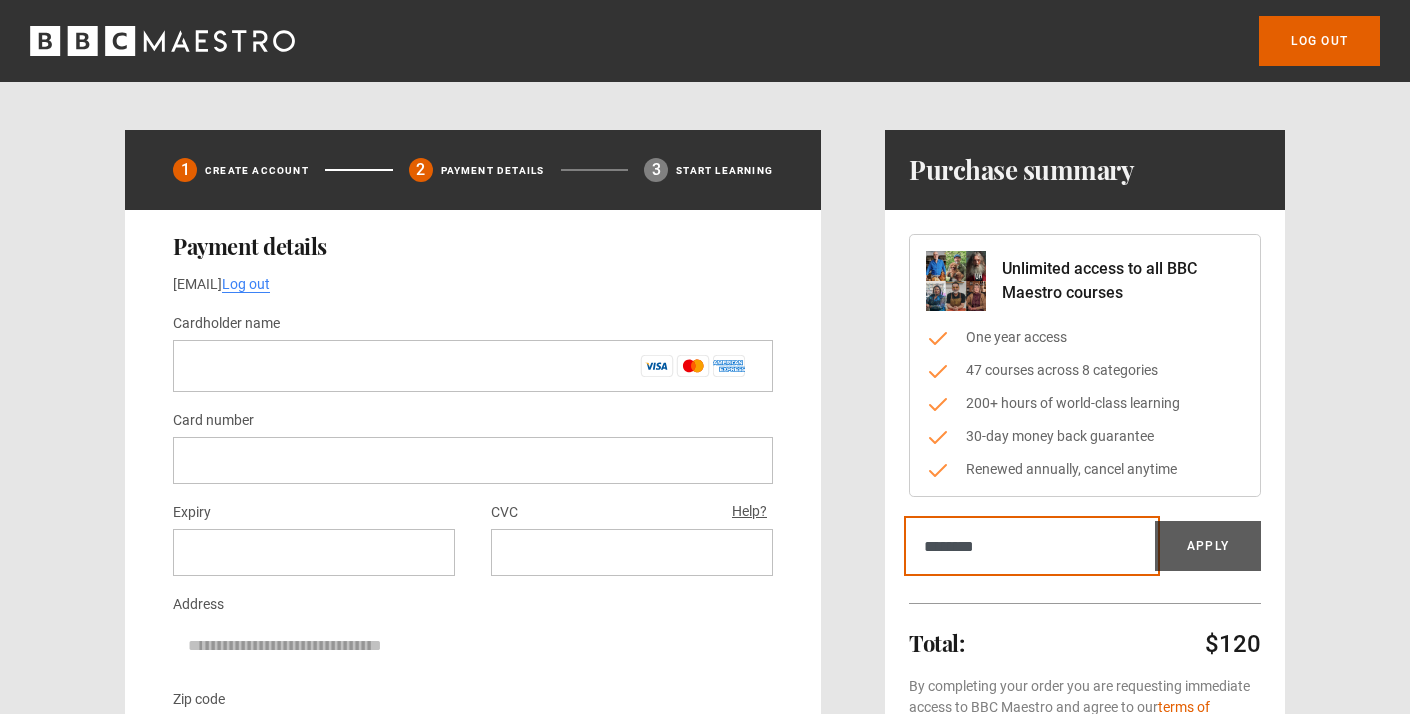 type on "*********" 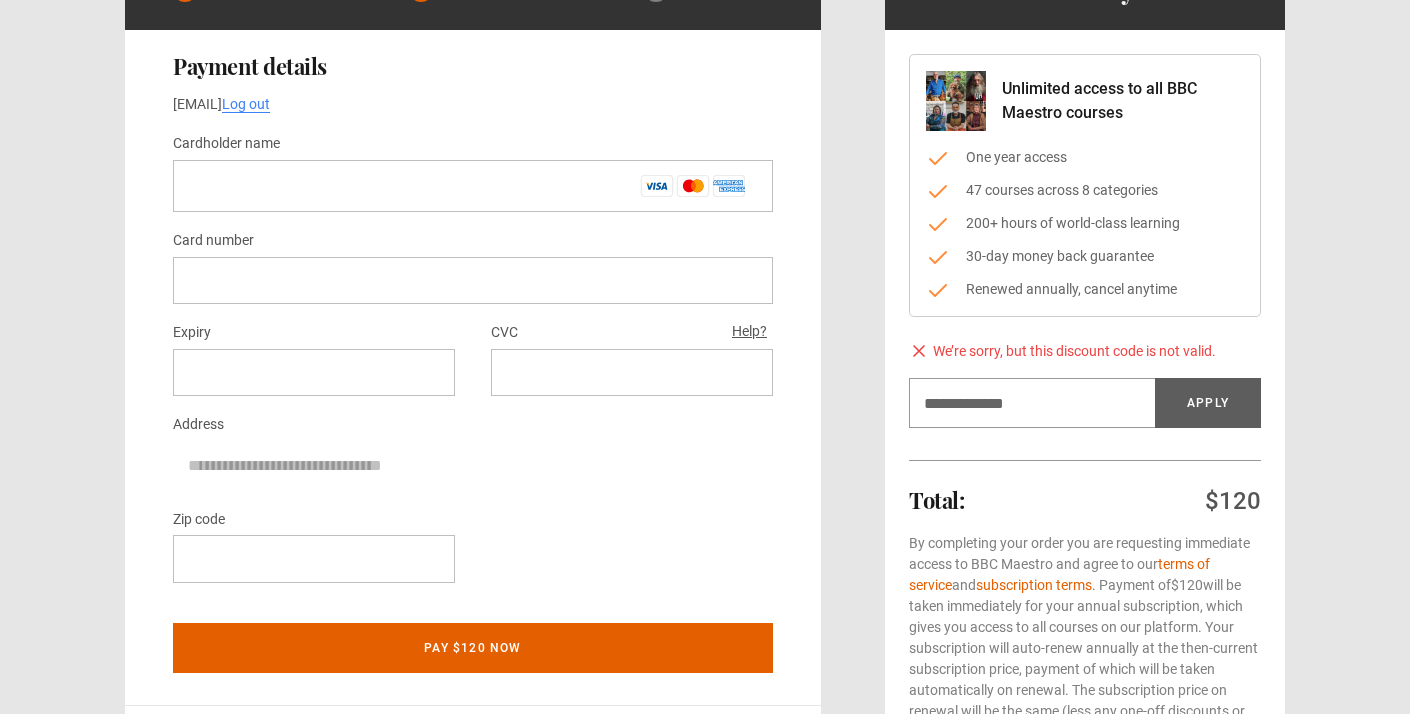 scroll, scrollTop: 182, scrollLeft: 0, axis: vertical 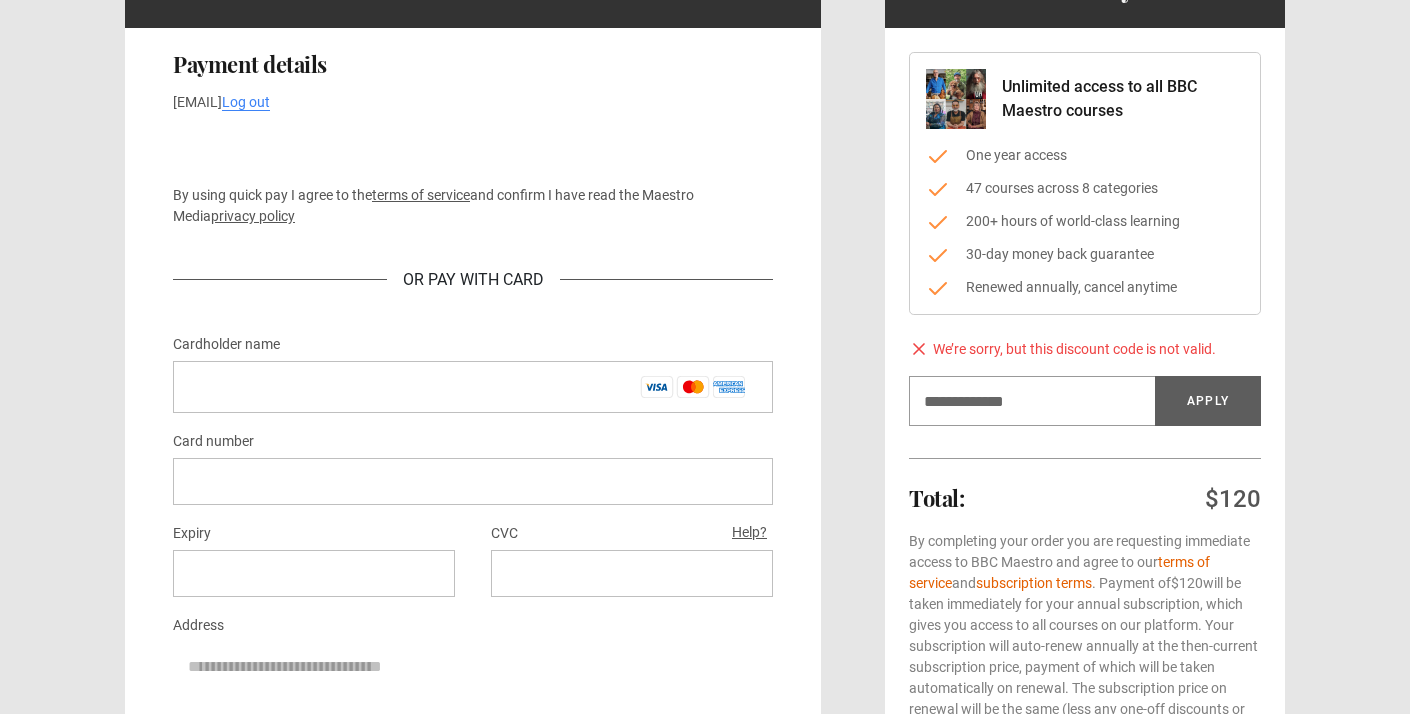 click at bounding box center (0, 1685) 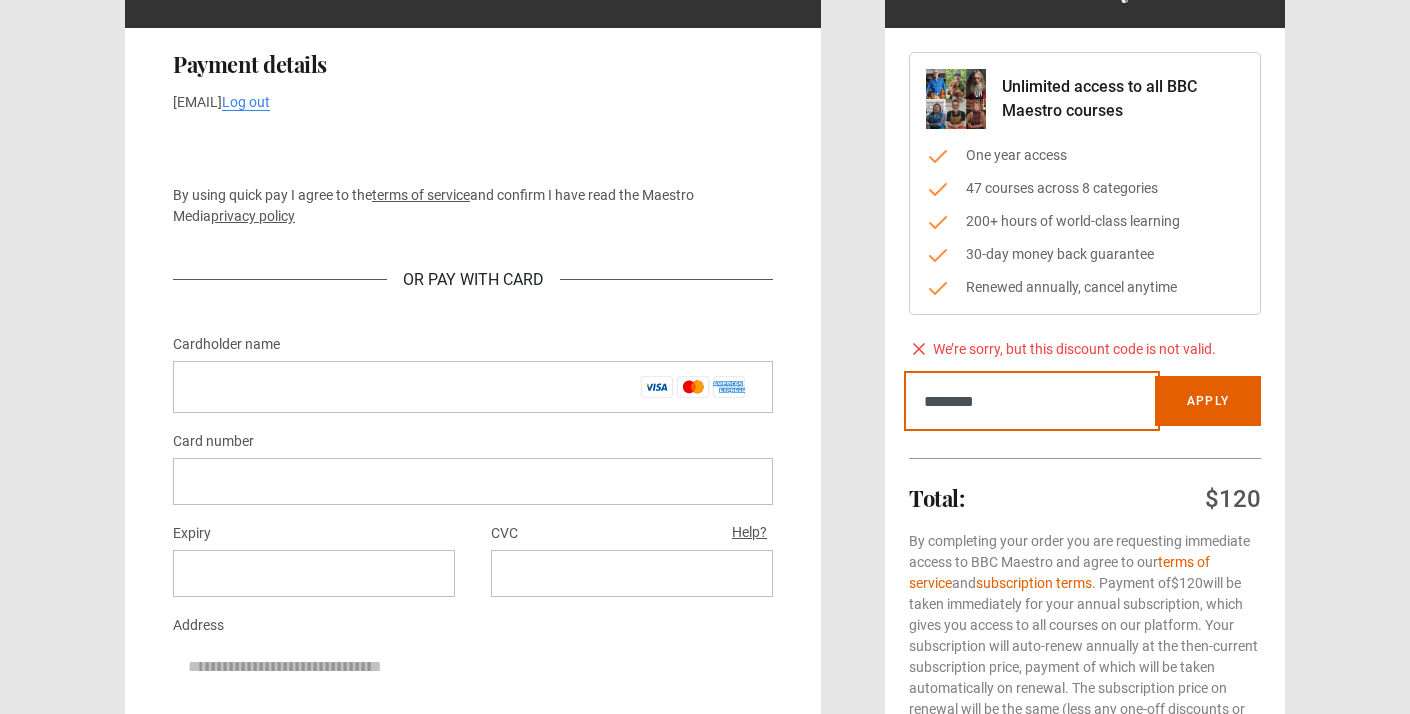 type on "*********" 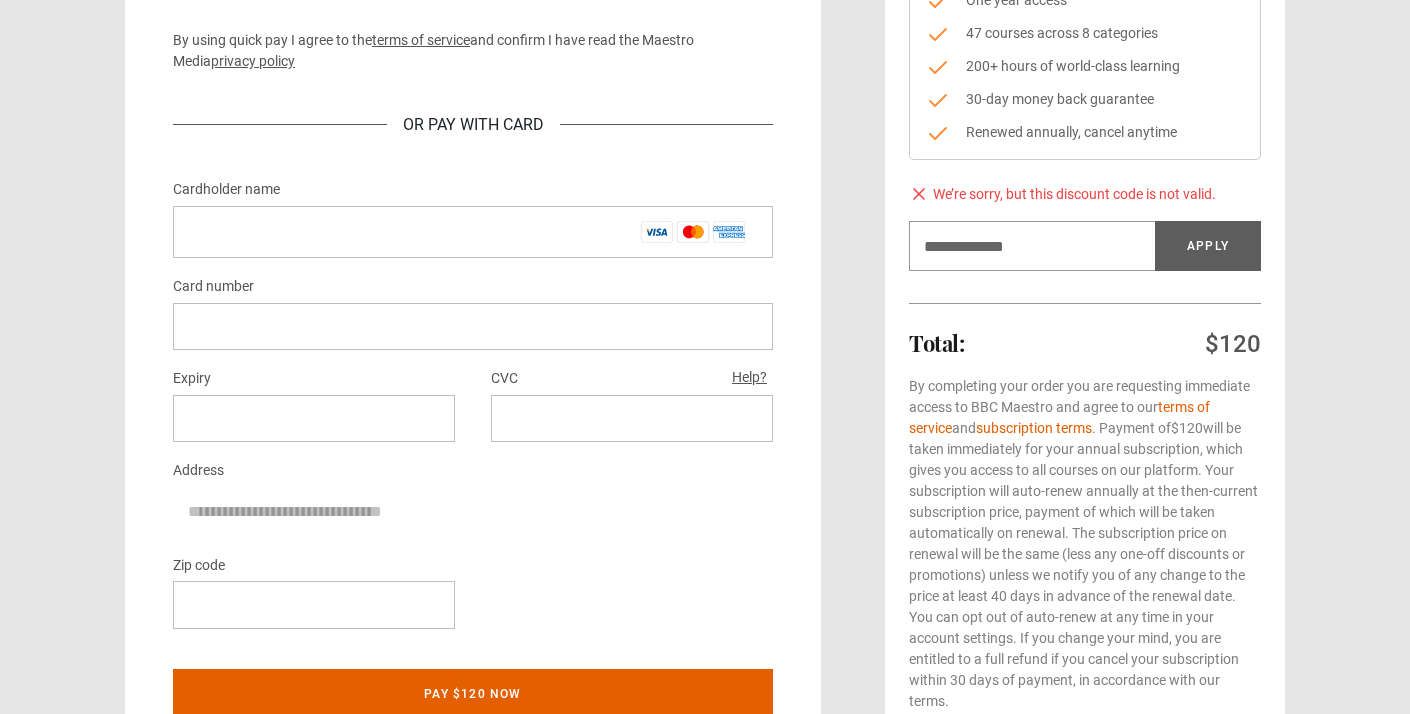 scroll, scrollTop: 339, scrollLeft: 0, axis: vertical 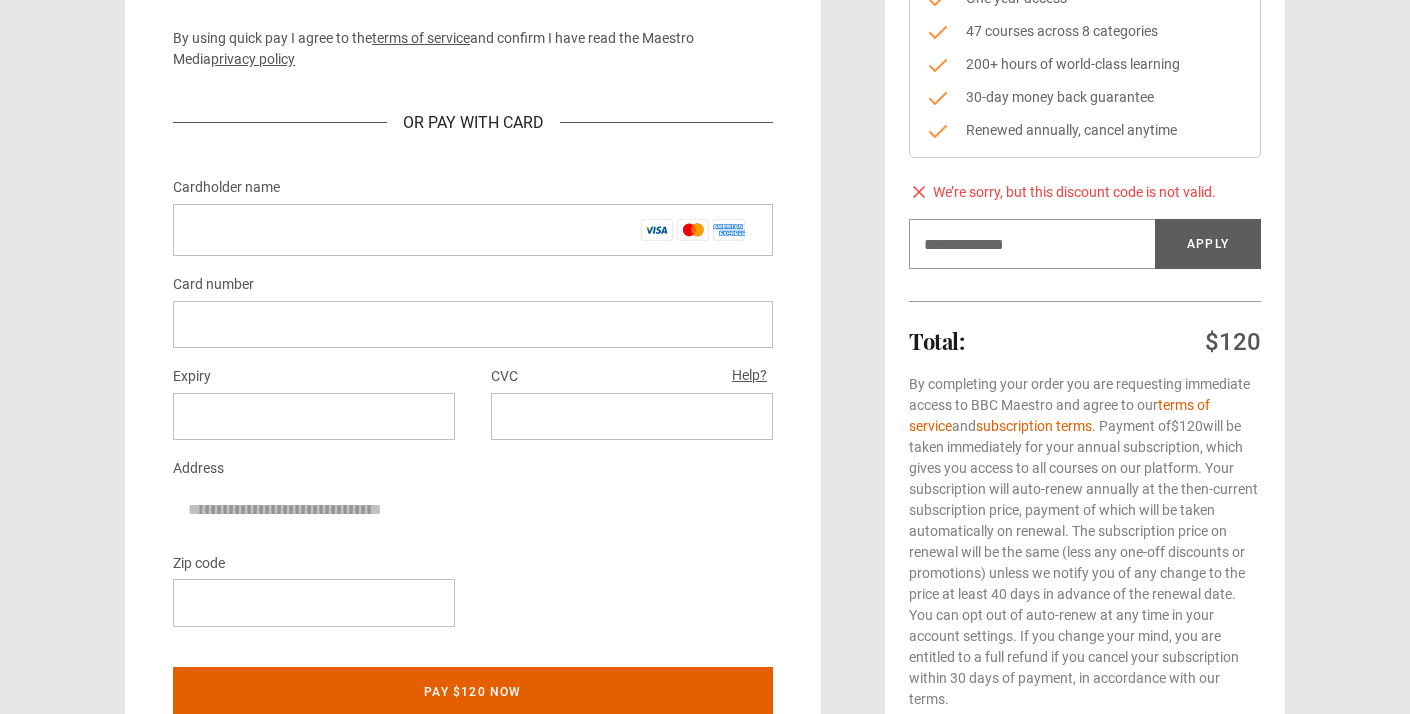 click at bounding box center (0, 1528) 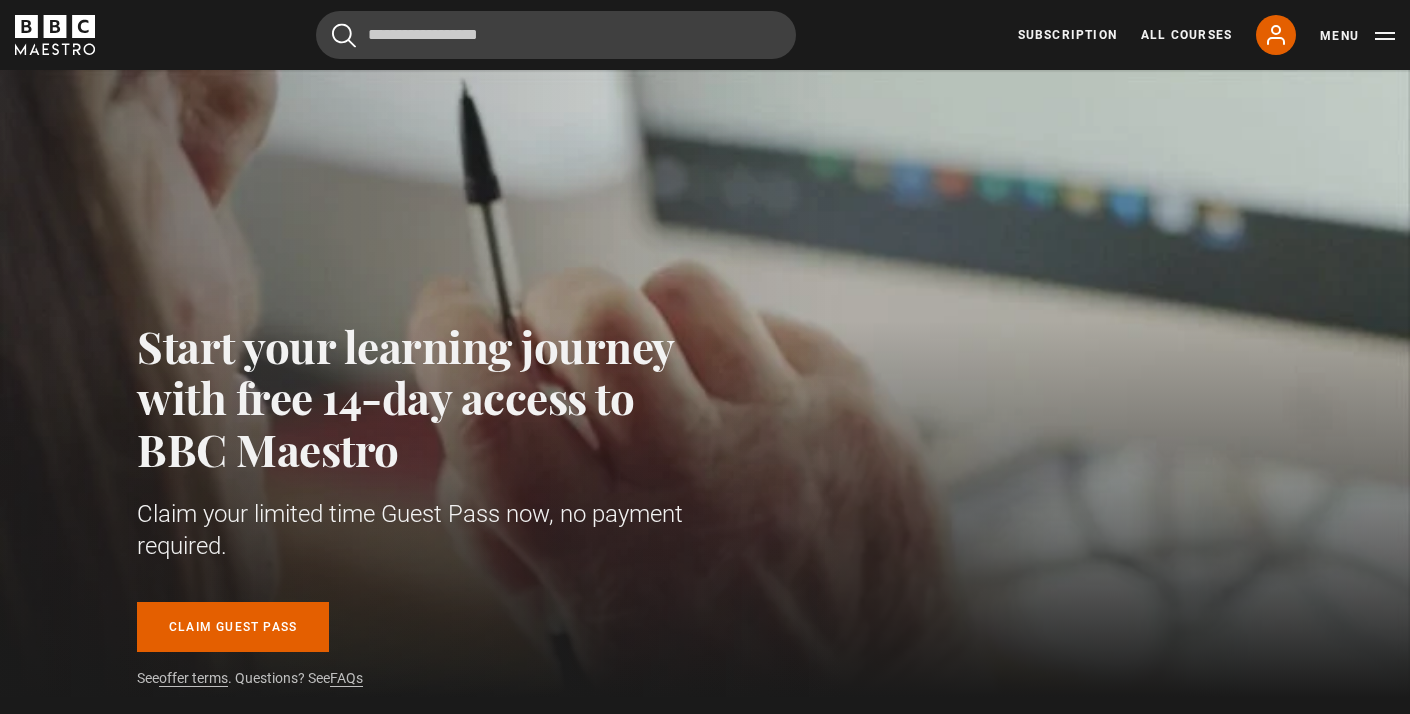 scroll, scrollTop: 0, scrollLeft: 0, axis: both 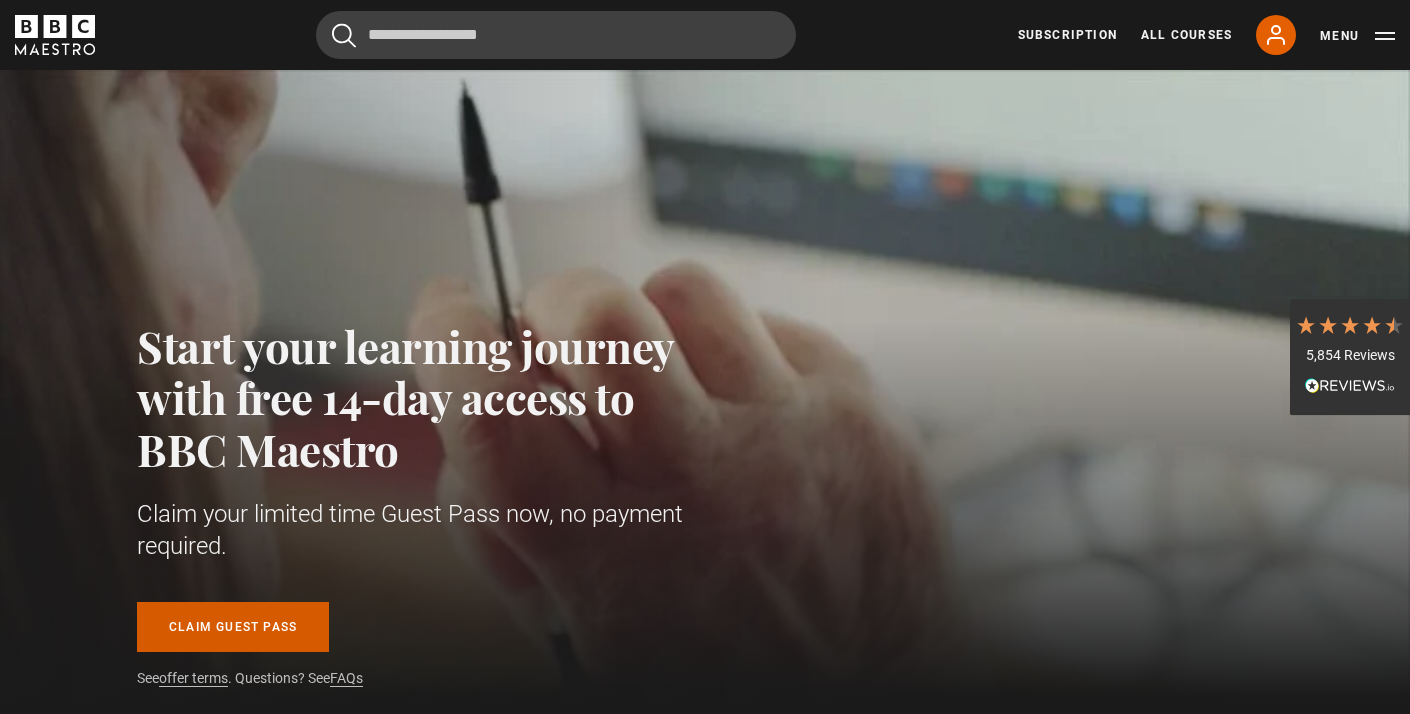 click on "Claim guest pass" at bounding box center (233, 627) 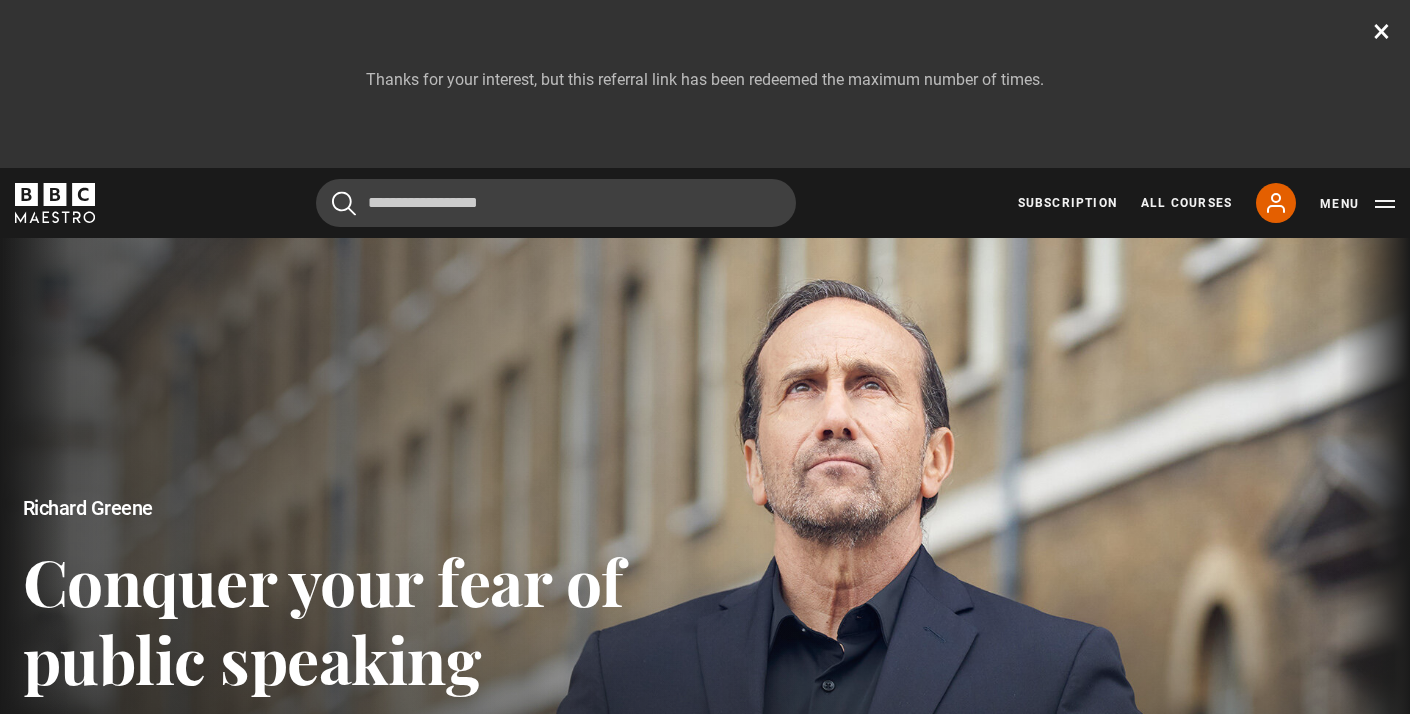 scroll, scrollTop: 0, scrollLeft: 0, axis: both 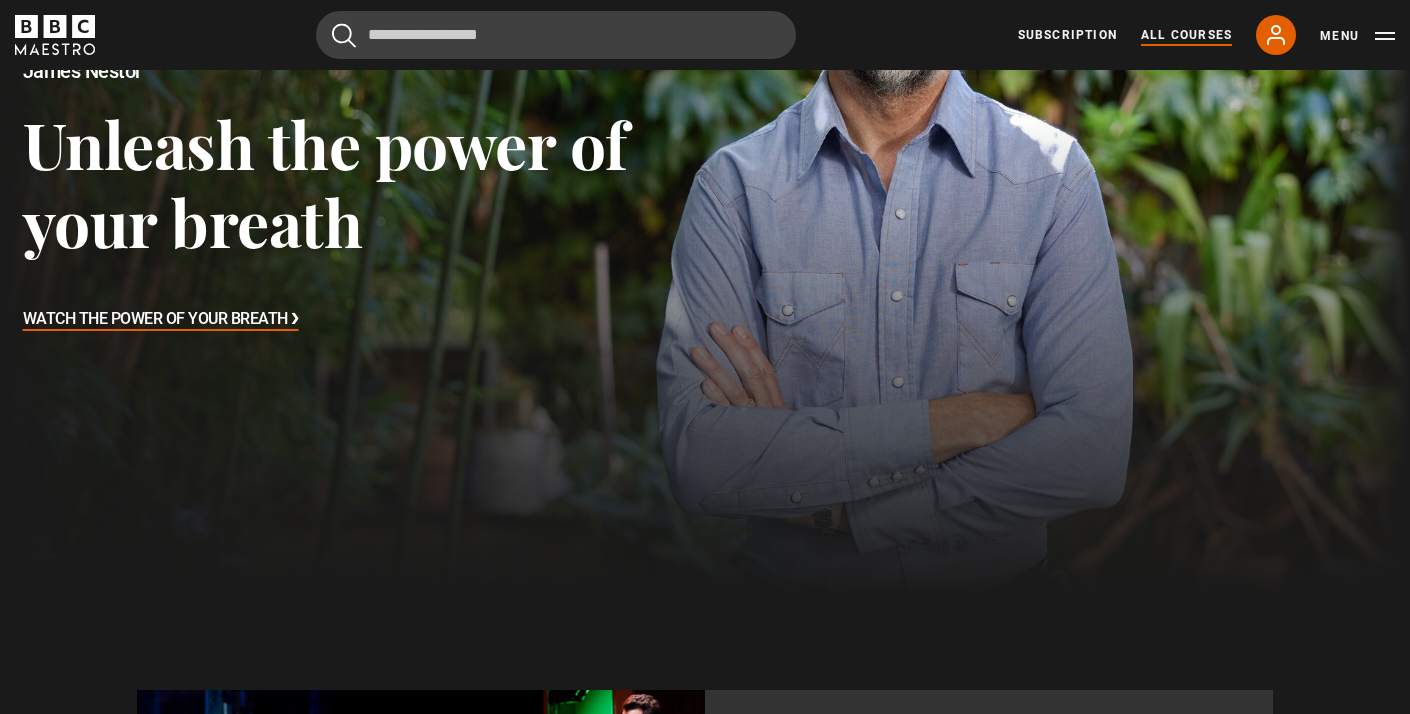 click on "All Courses" at bounding box center [1186, 35] 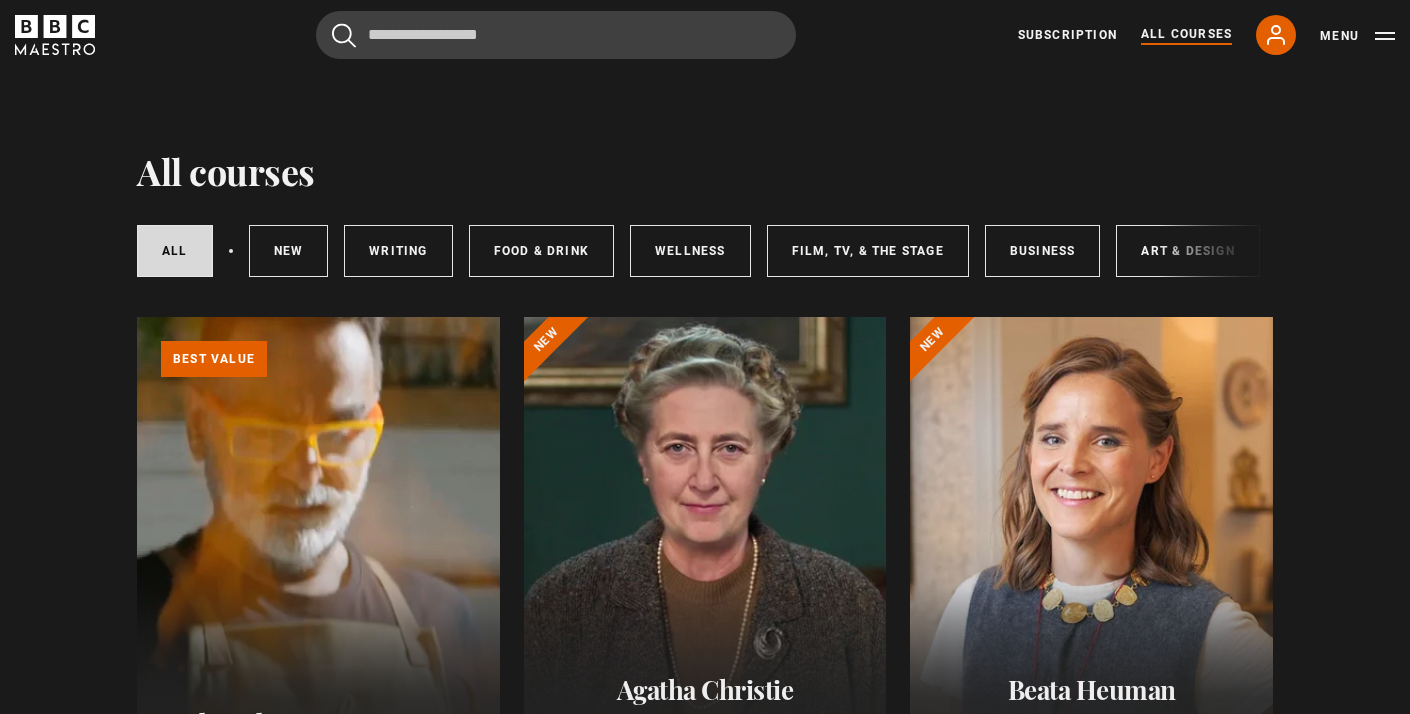 scroll, scrollTop: 0, scrollLeft: 0, axis: both 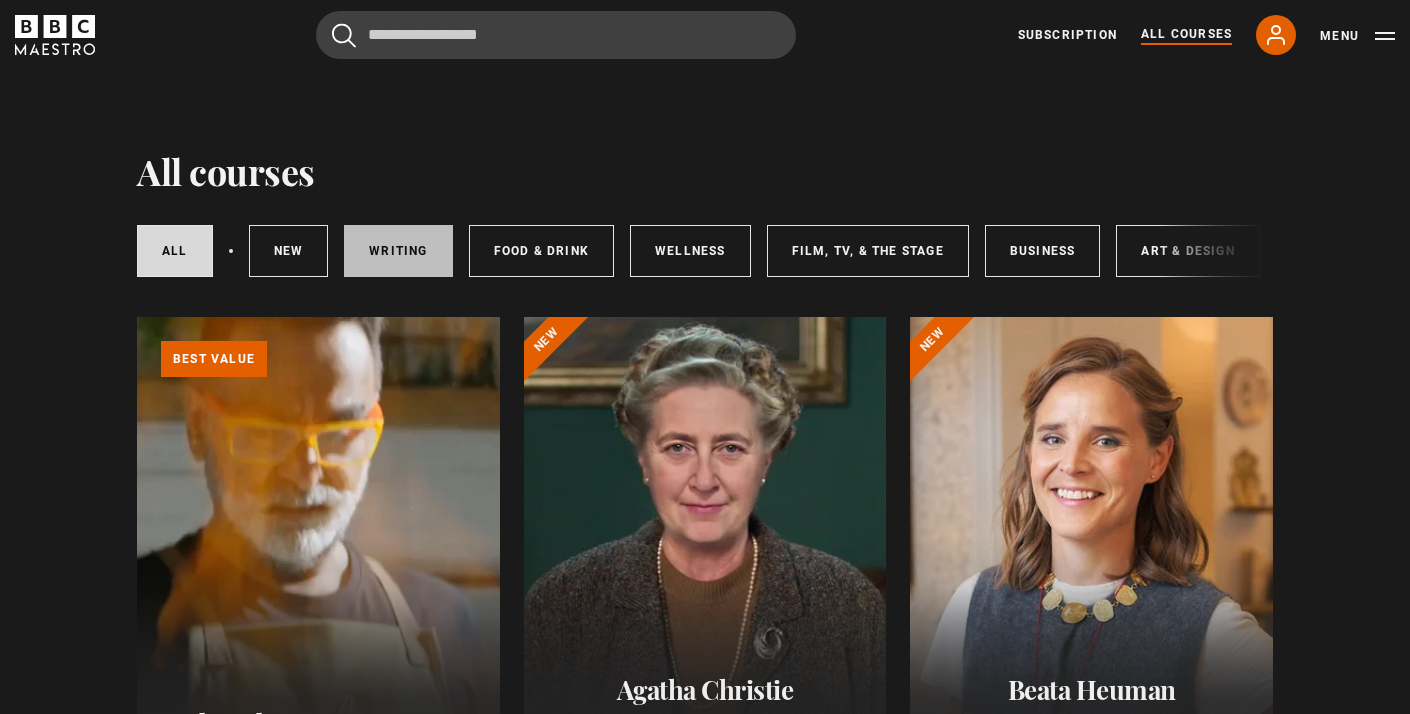 click on "Writing" at bounding box center [398, 251] 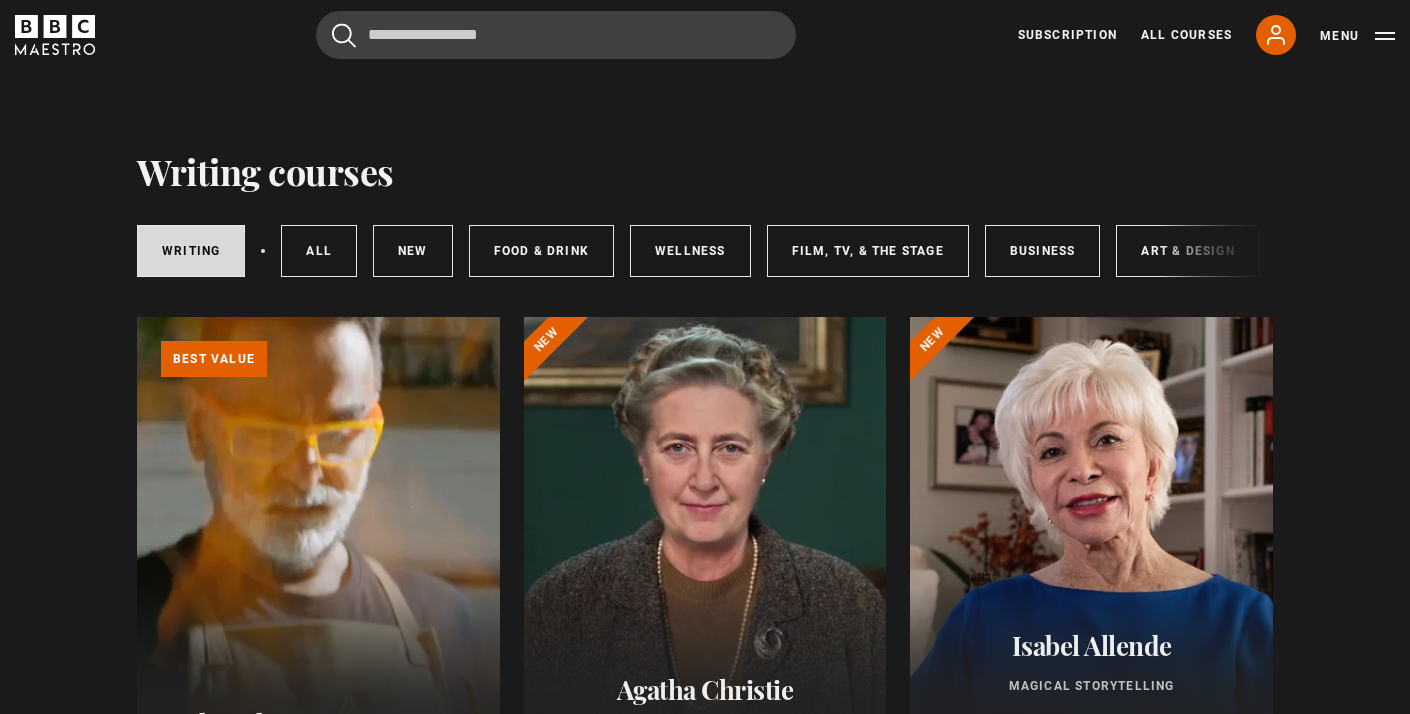scroll, scrollTop: 0, scrollLeft: 0, axis: both 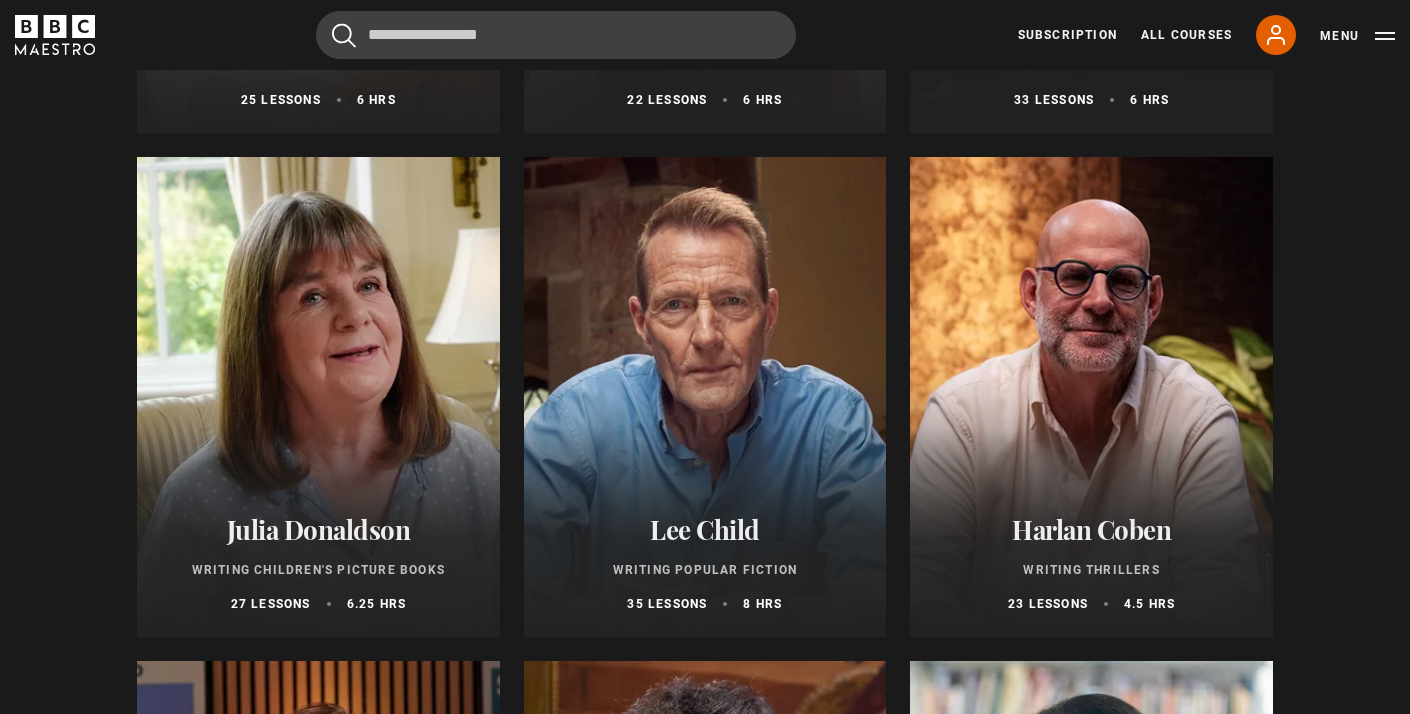 click at bounding box center [1091, 397] 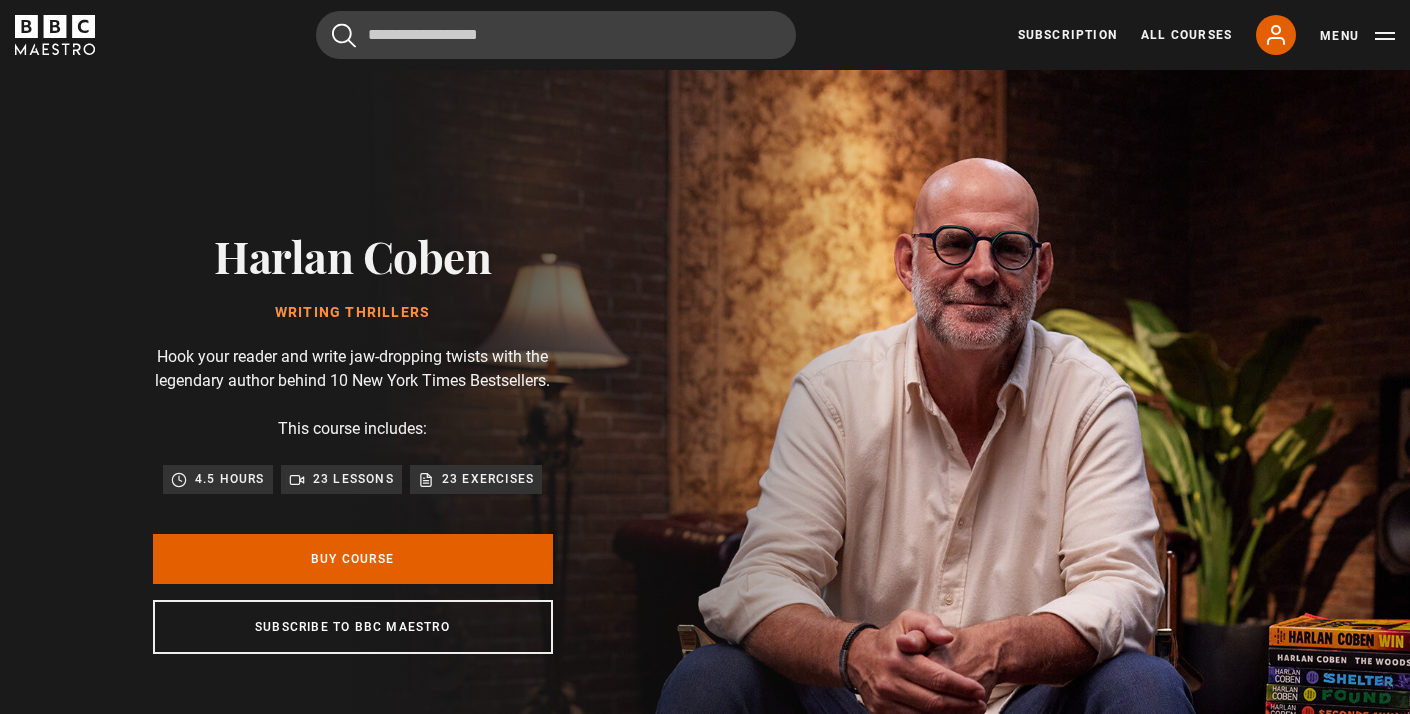 scroll, scrollTop: 0, scrollLeft: 0, axis: both 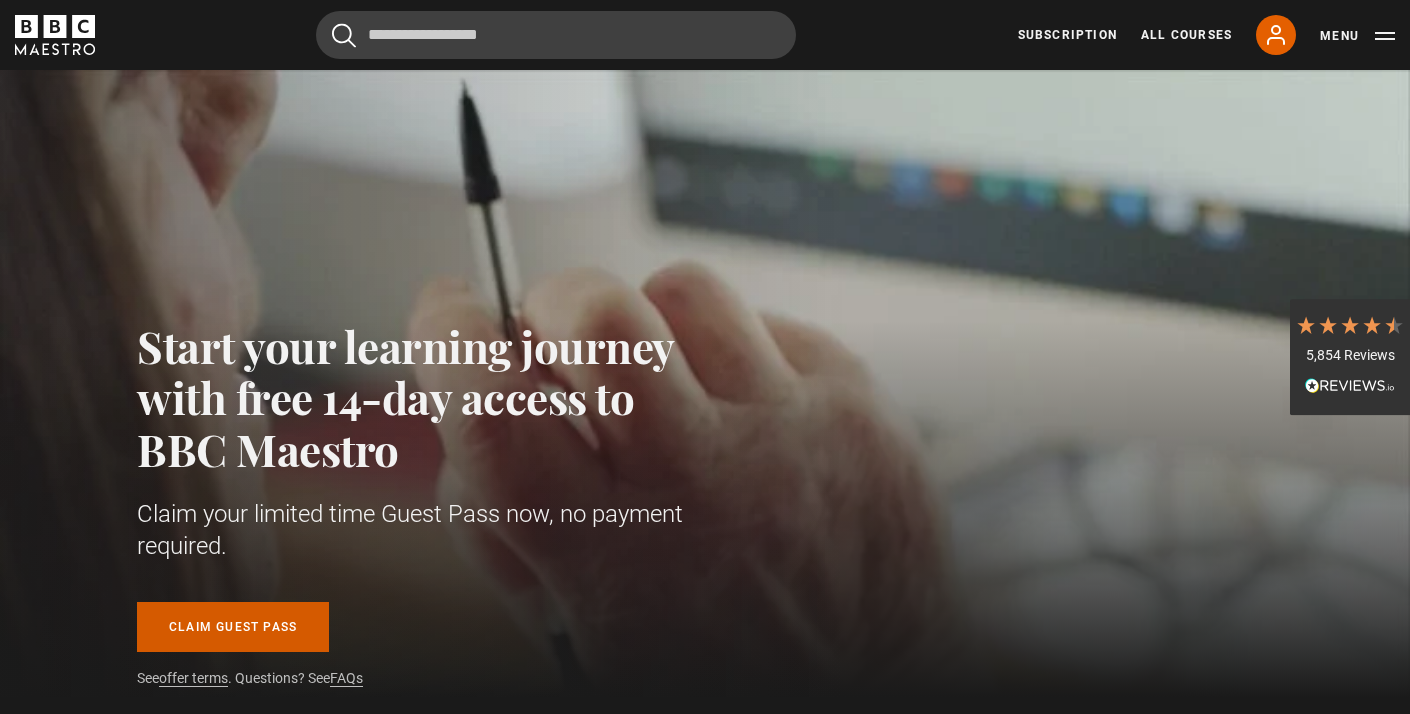 click on "Claim guest pass" at bounding box center [233, 627] 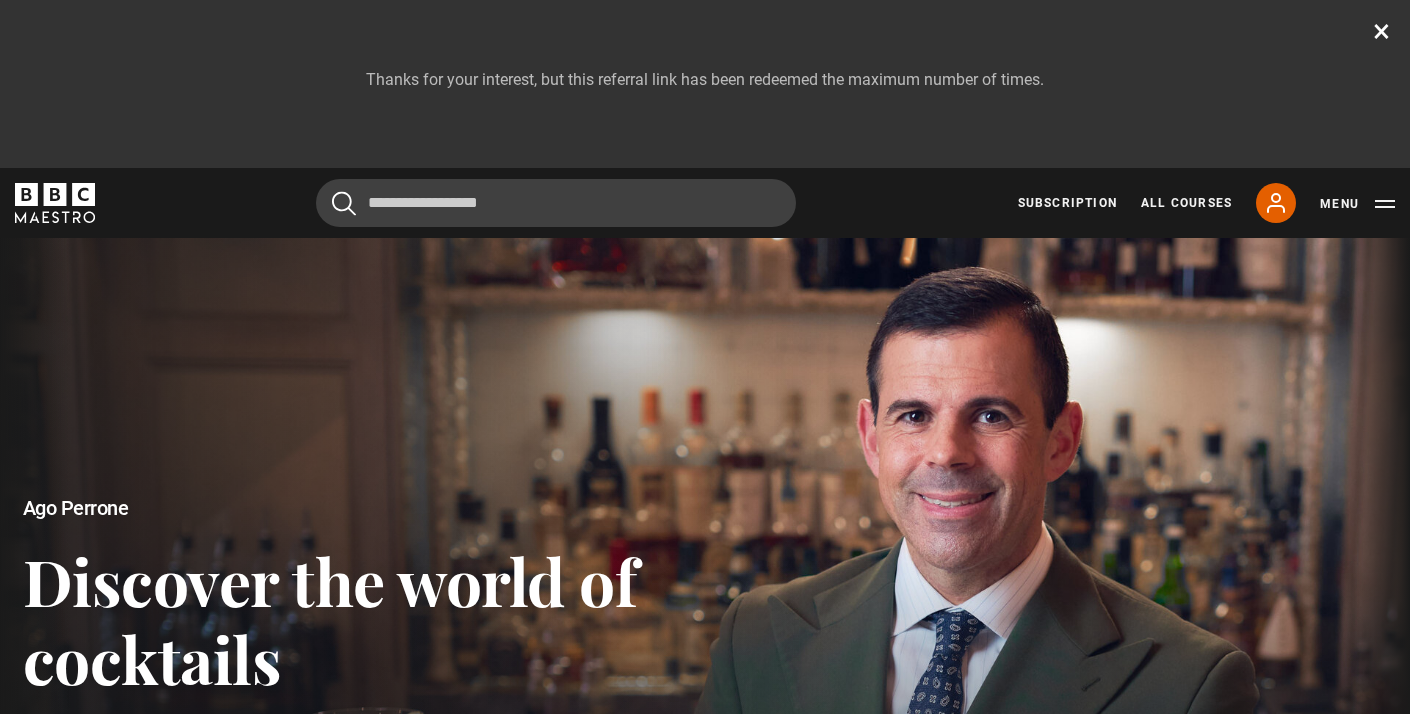 scroll, scrollTop: 0, scrollLeft: 0, axis: both 